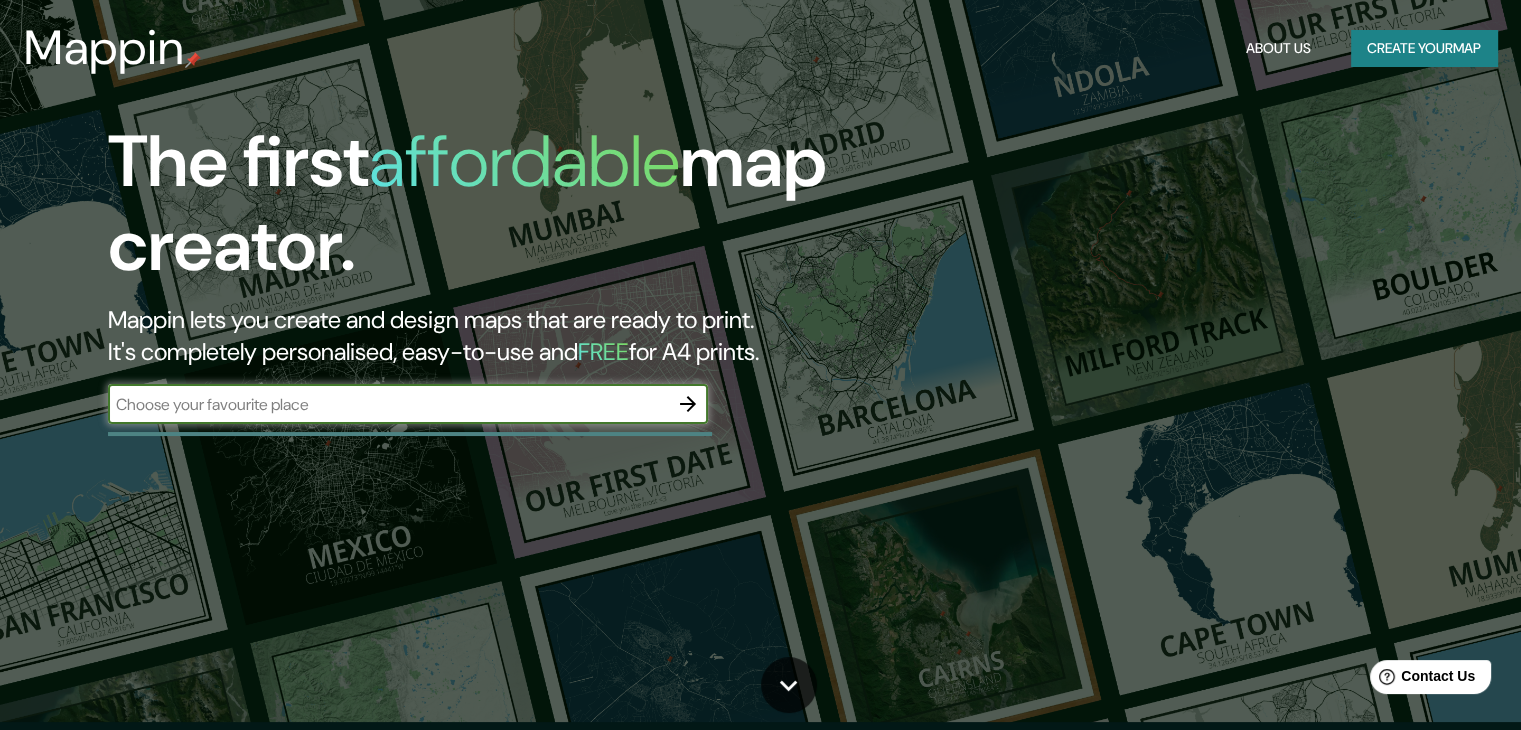 scroll, scrollTop: 0, scrollLeft: 0, axis: both 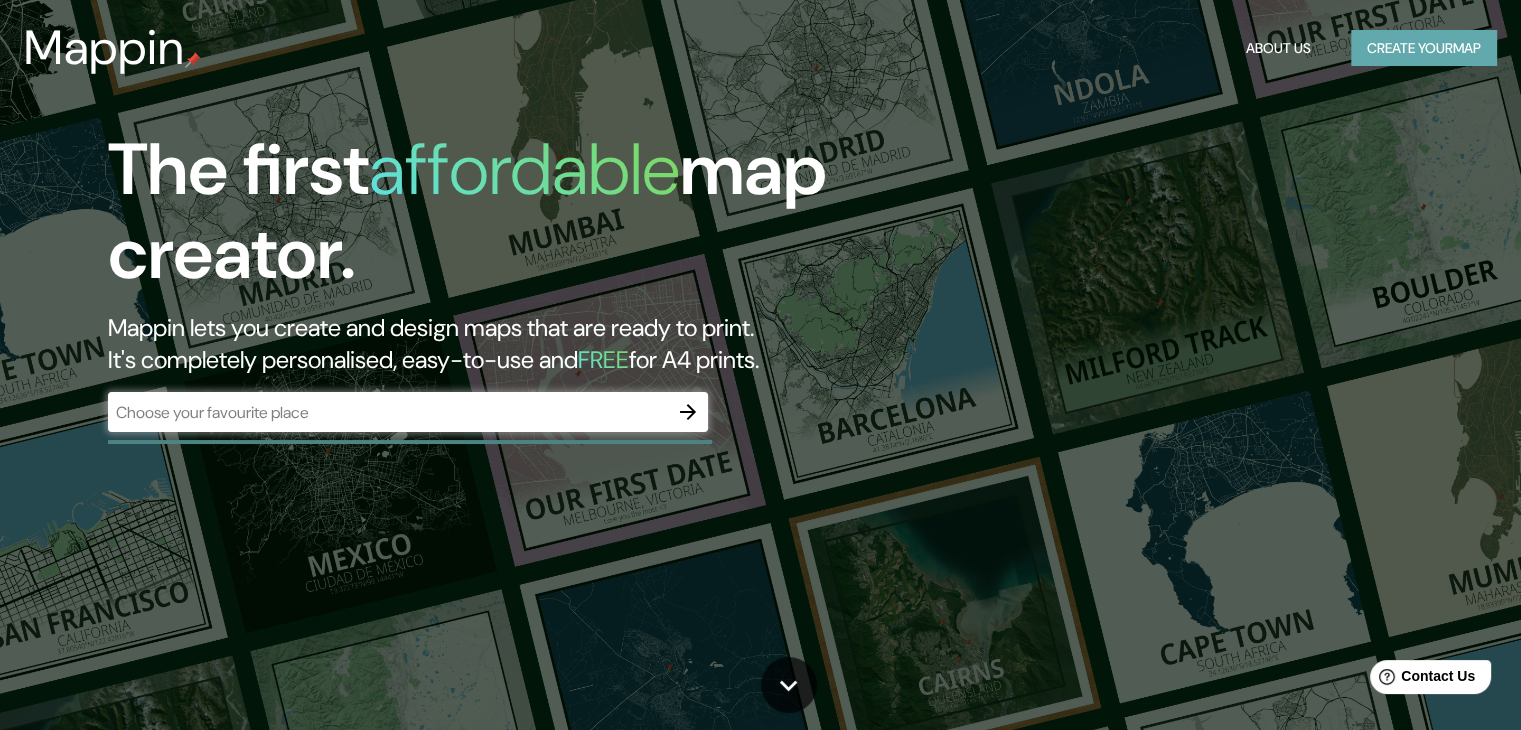click on "Create your   map" at bounding box center (1424, 48) 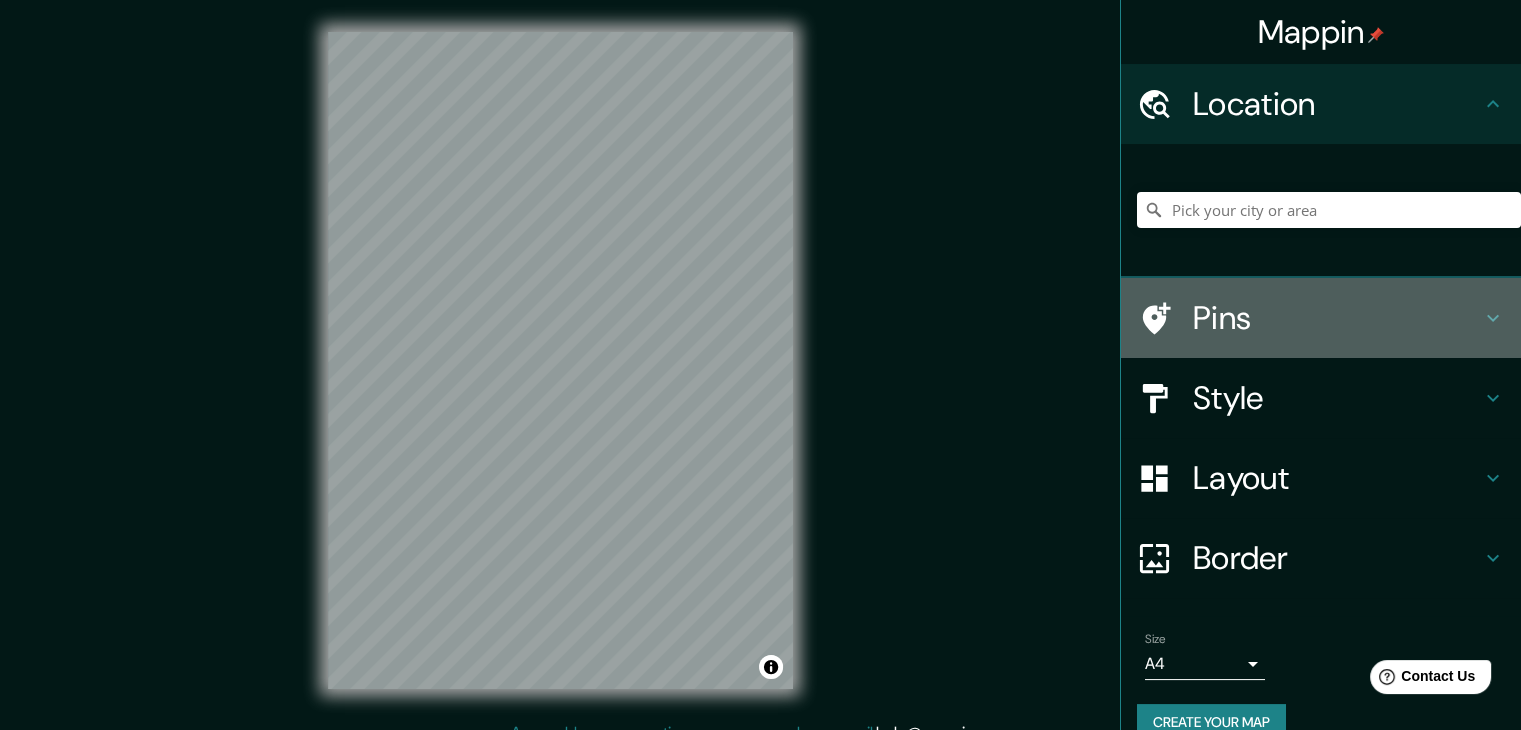 drag, startPoint x: 1318, startPoint y: 307, endPoint x: 1320, endPoint y: 324, distance: 17.117243 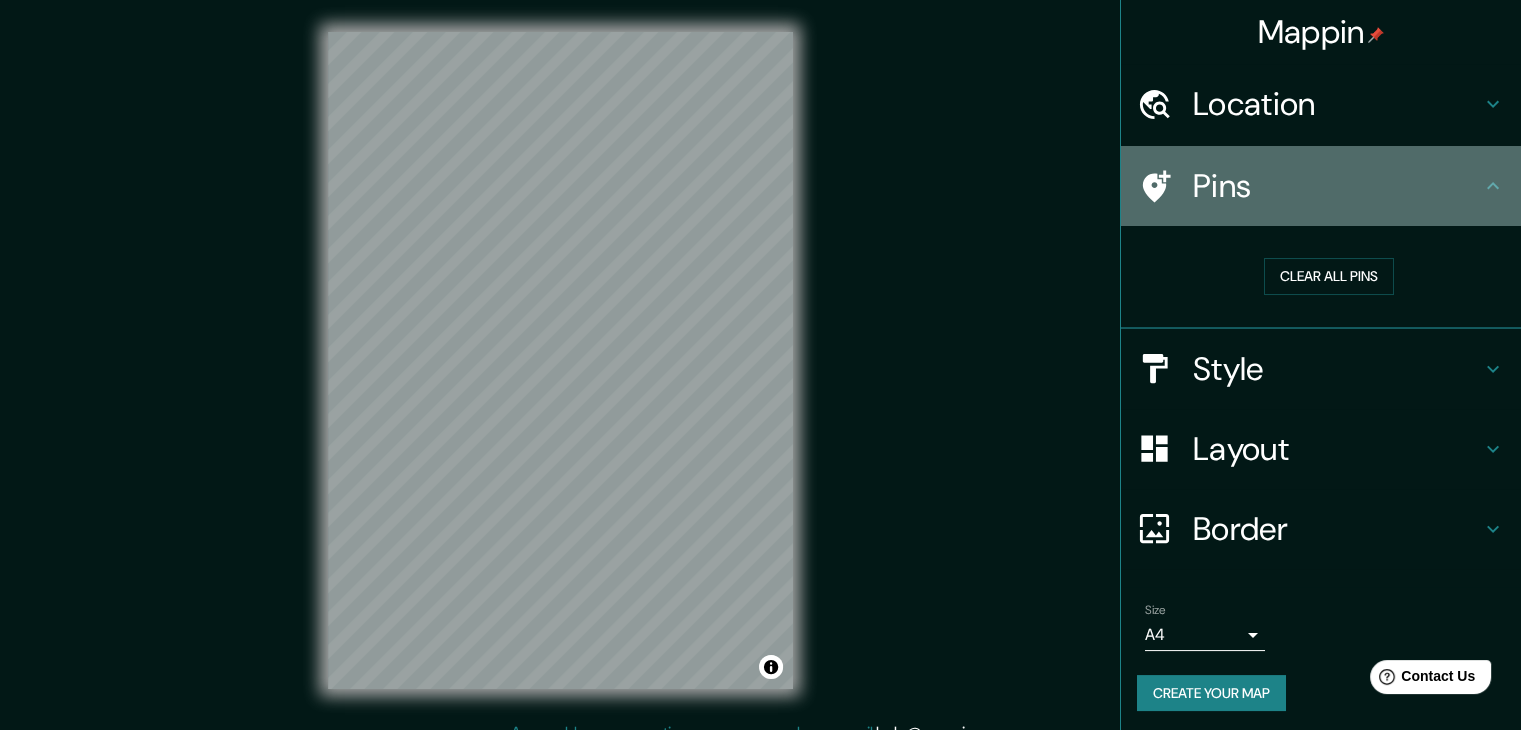 click on "Pins" at bounding box center [1337, 186] 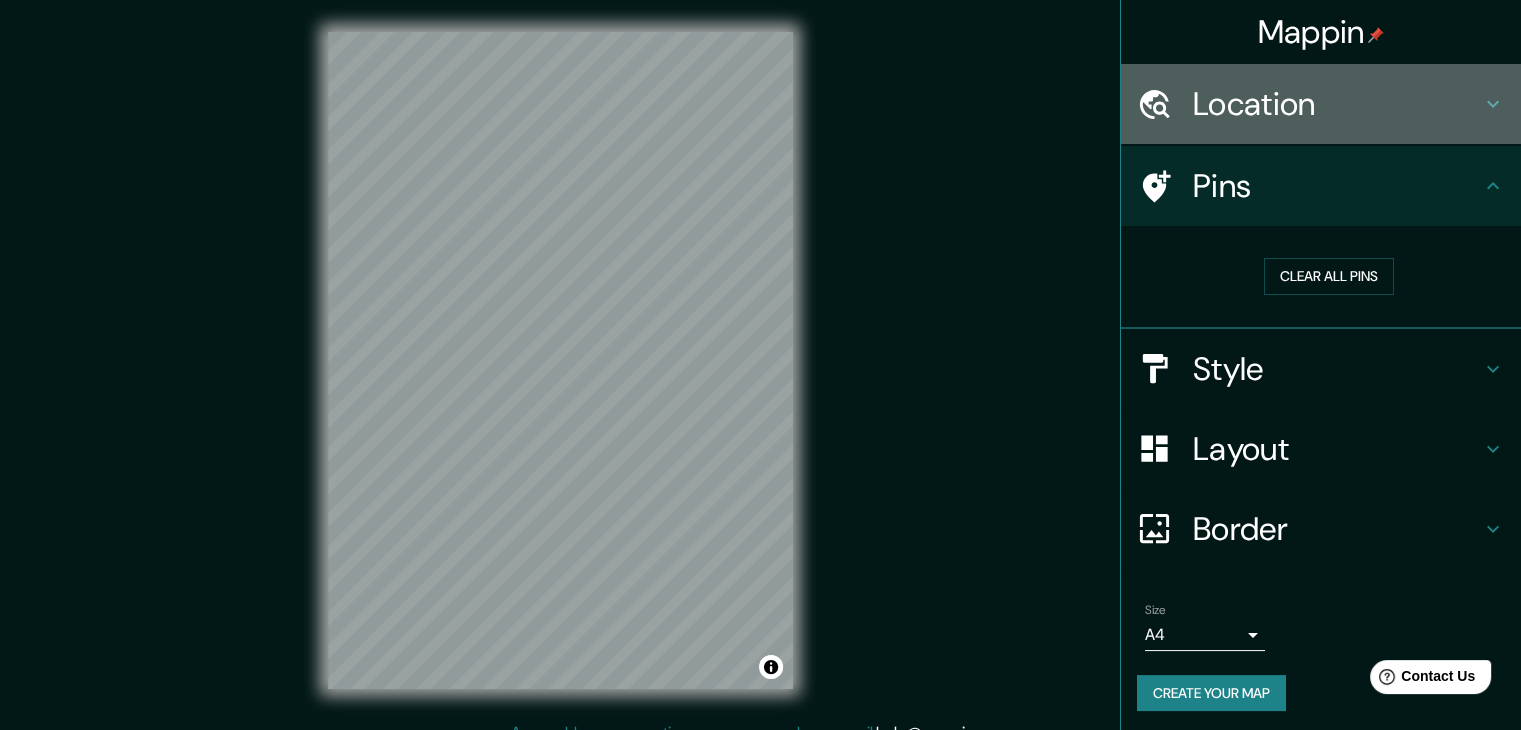 click on "Location" at bounding box center (1337, 104) 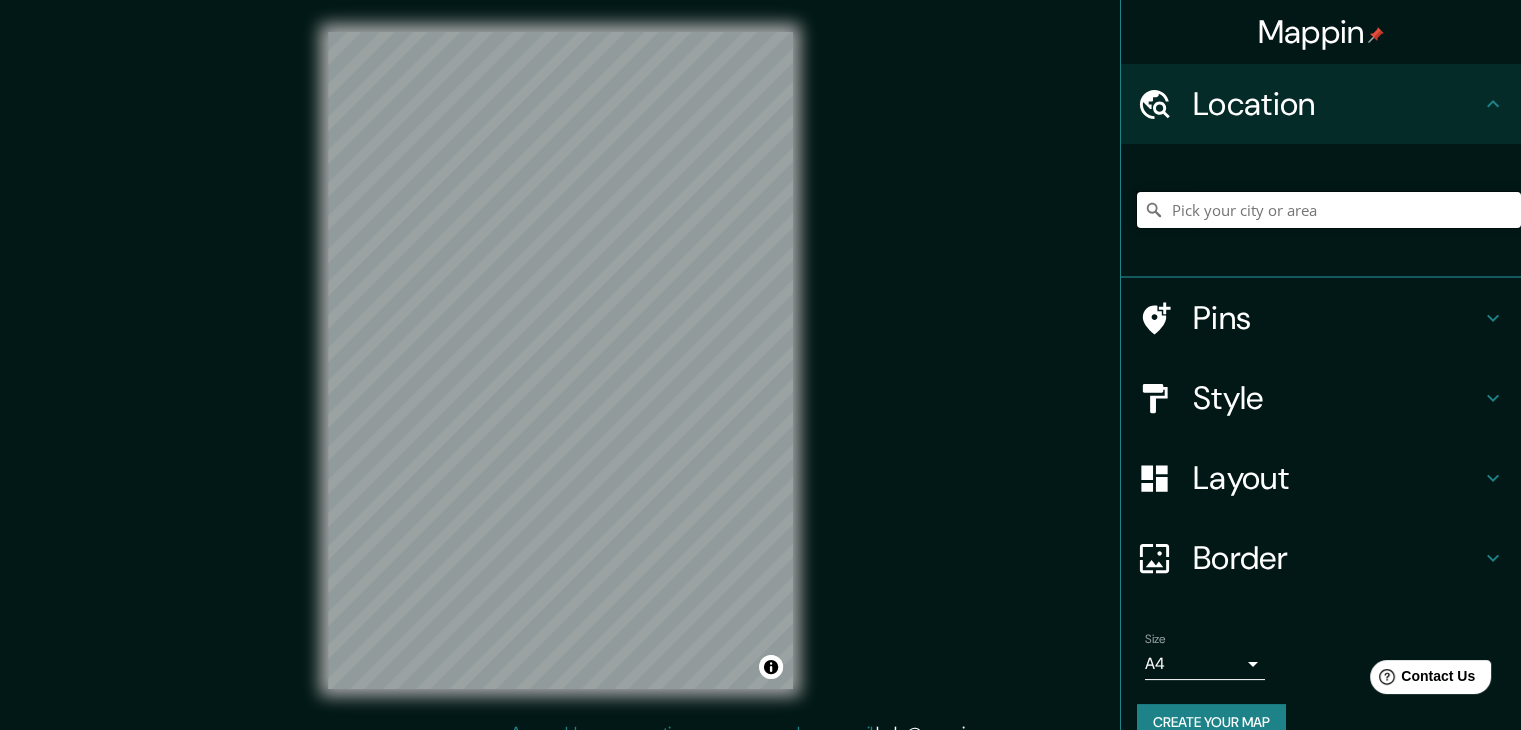 click at bounding box center [1329, 210] 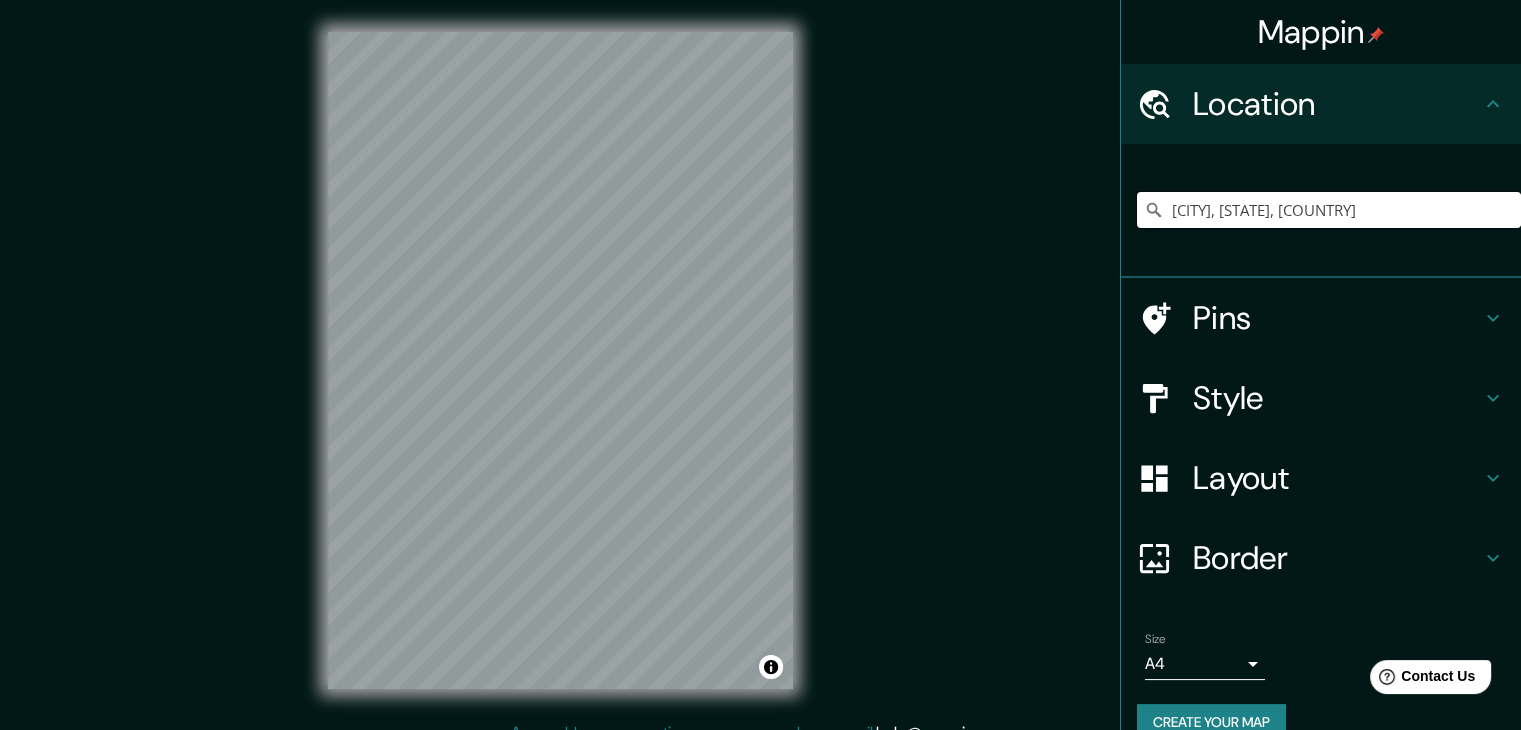 type on "Playa del Carmen, Quintana Roo, México" 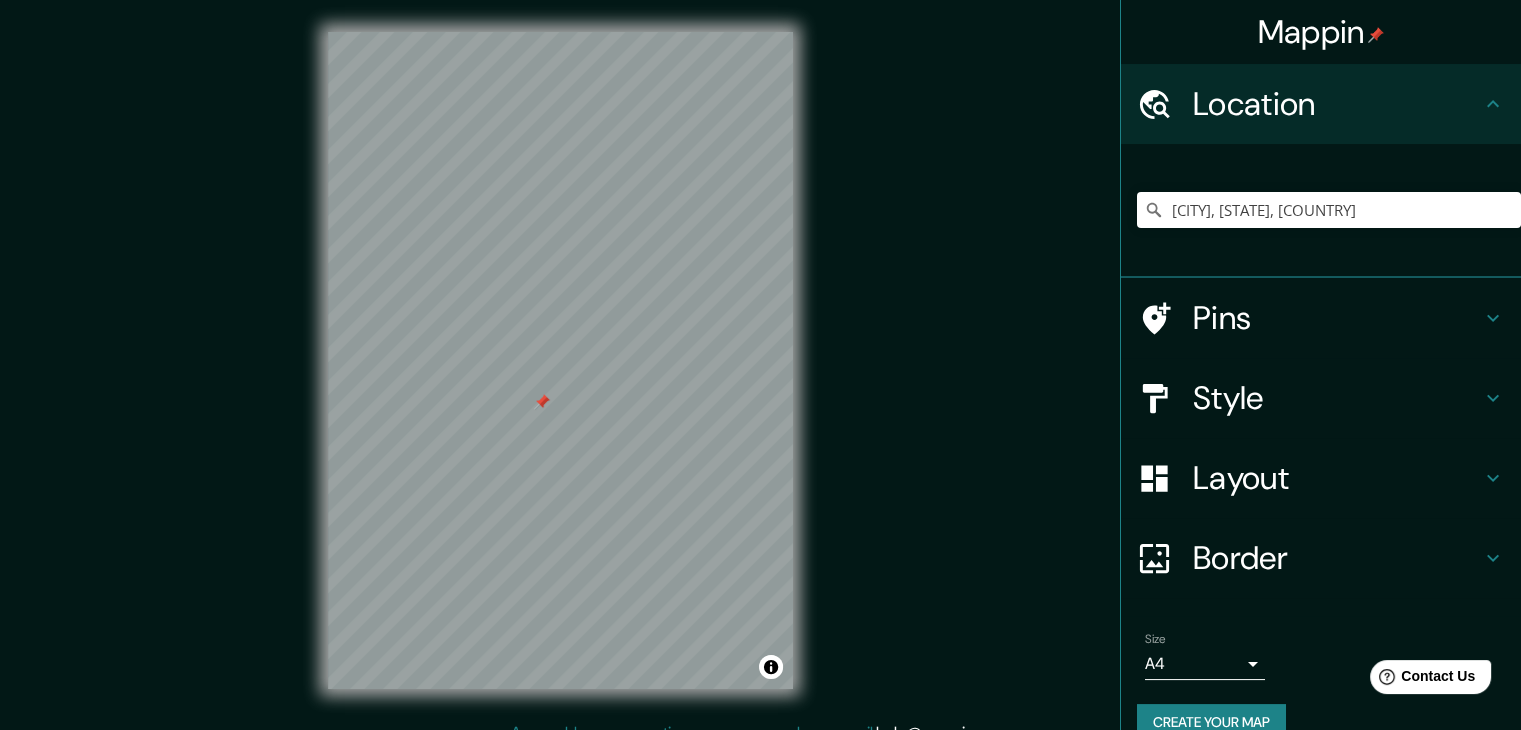 click at bounding box center (542, 402) 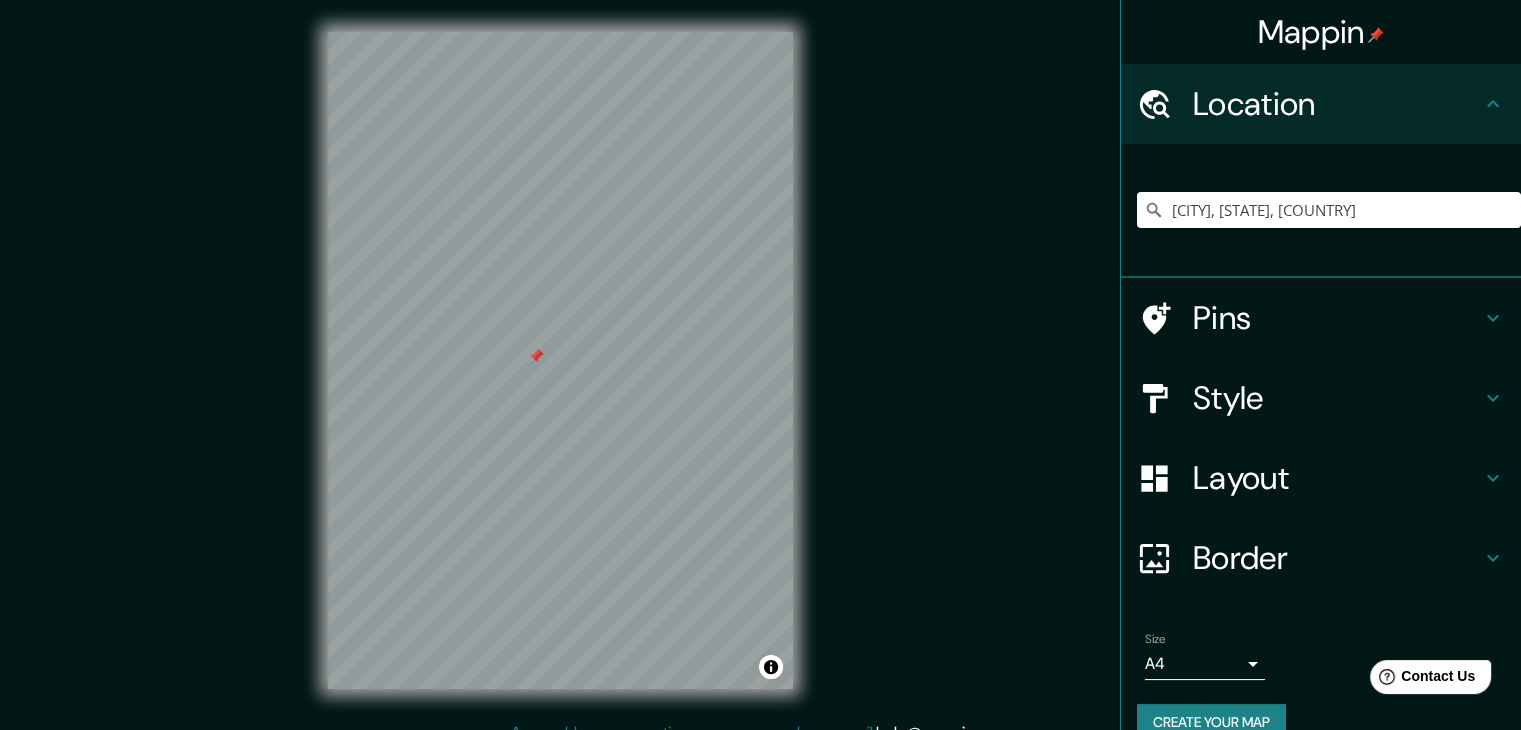 click at bounding box center (536, 356) 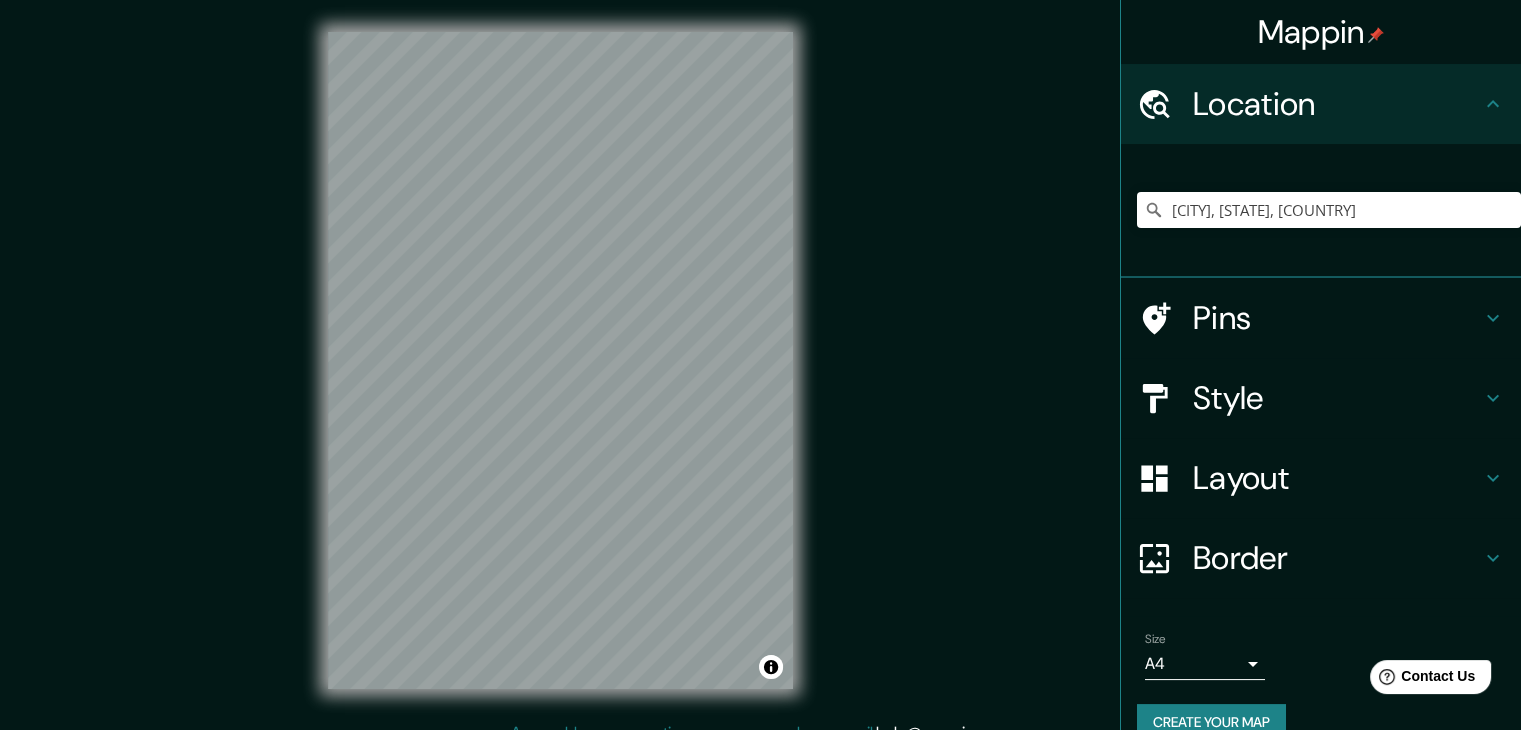 click on "Style" at bounding box center [1337, 398] 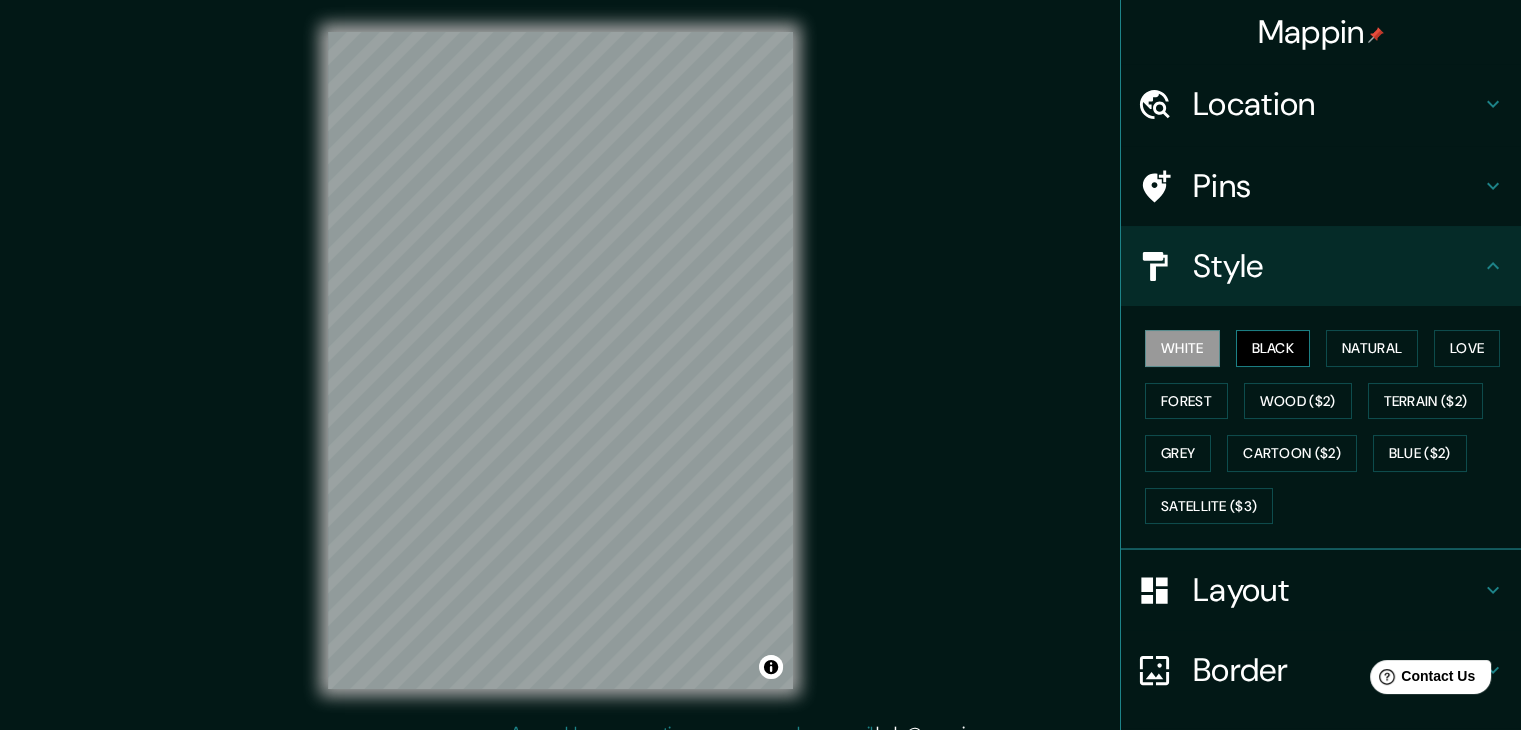 click on "Black" at bounding box center (1273, 348) 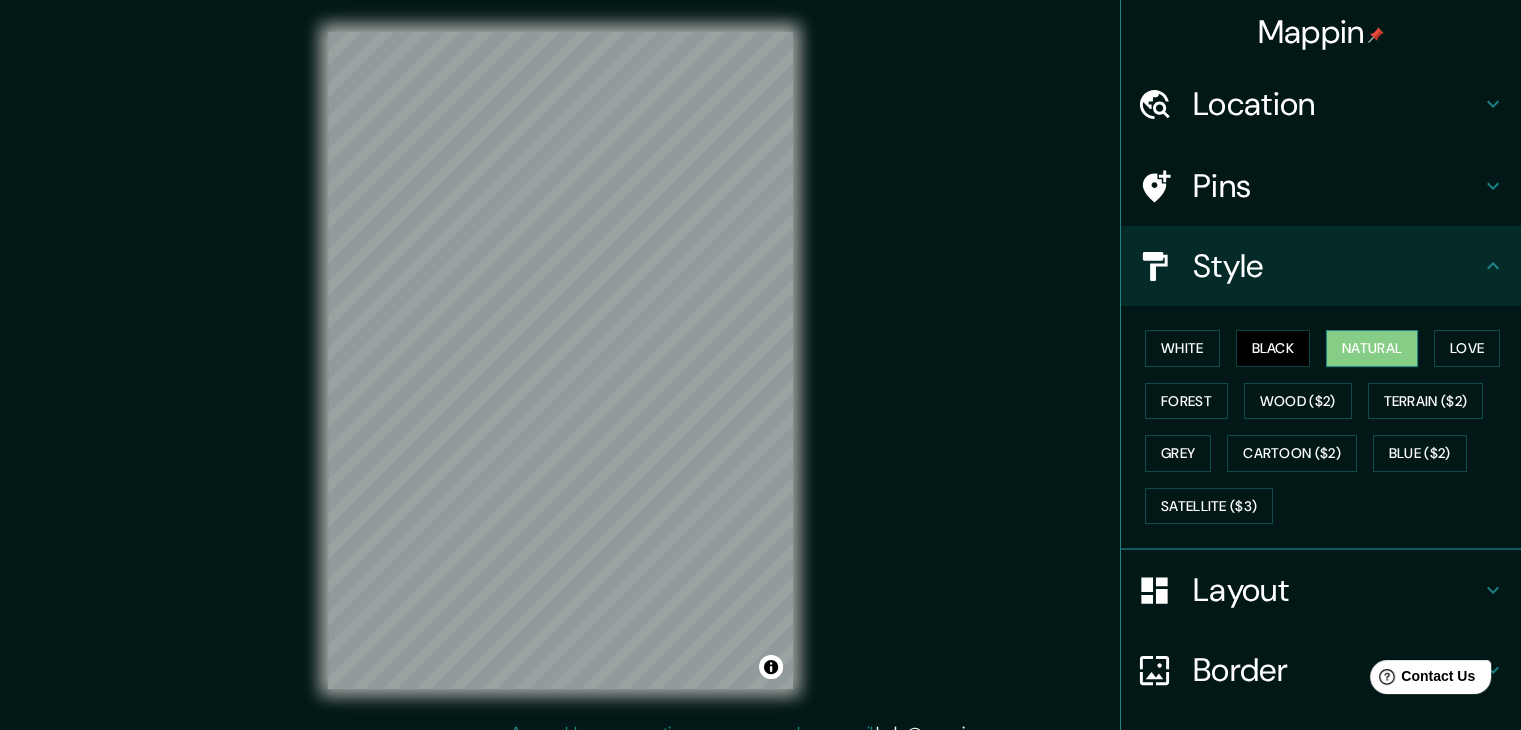 click on "Natural" at bounding box center (1372, 348) 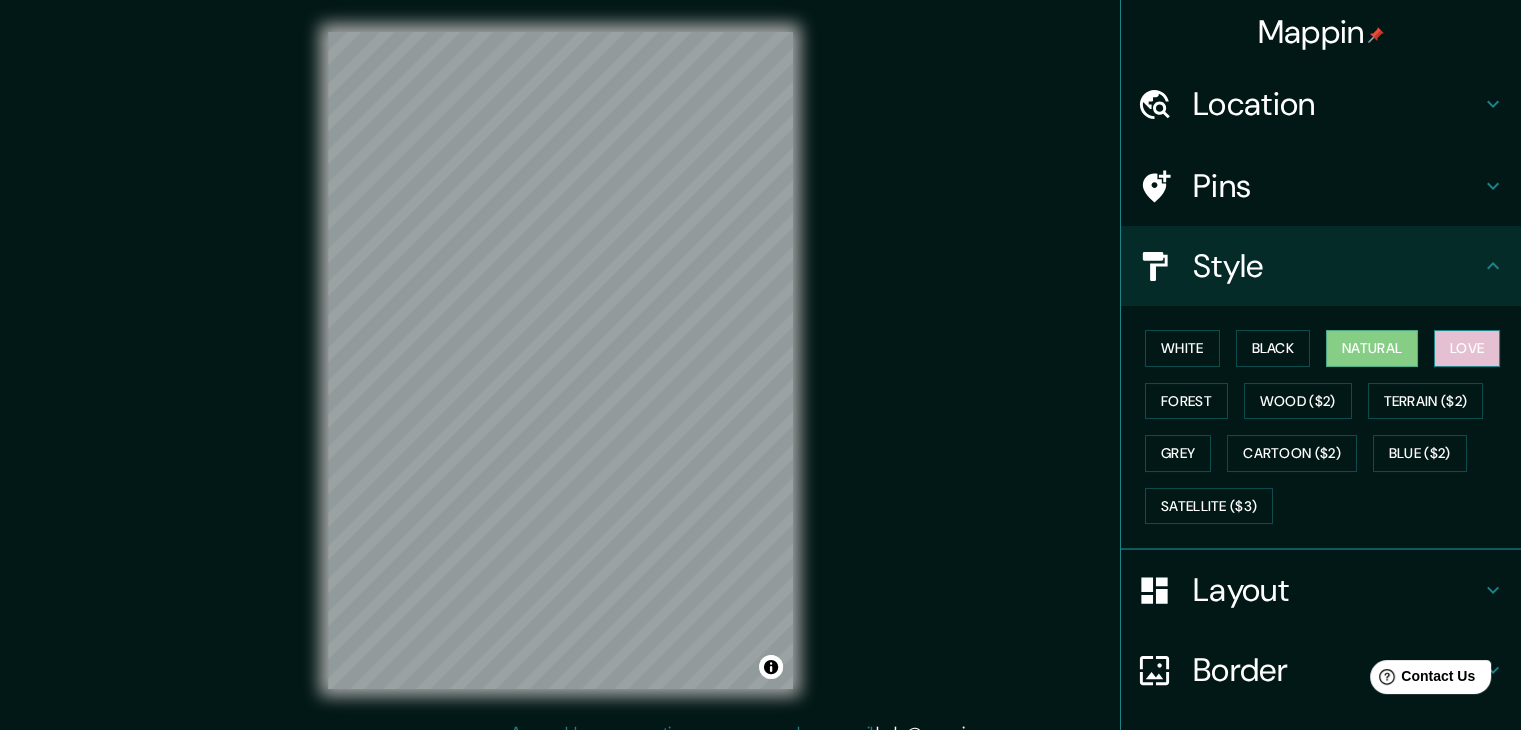 click on "Love" at bounding box center (1467, 348) 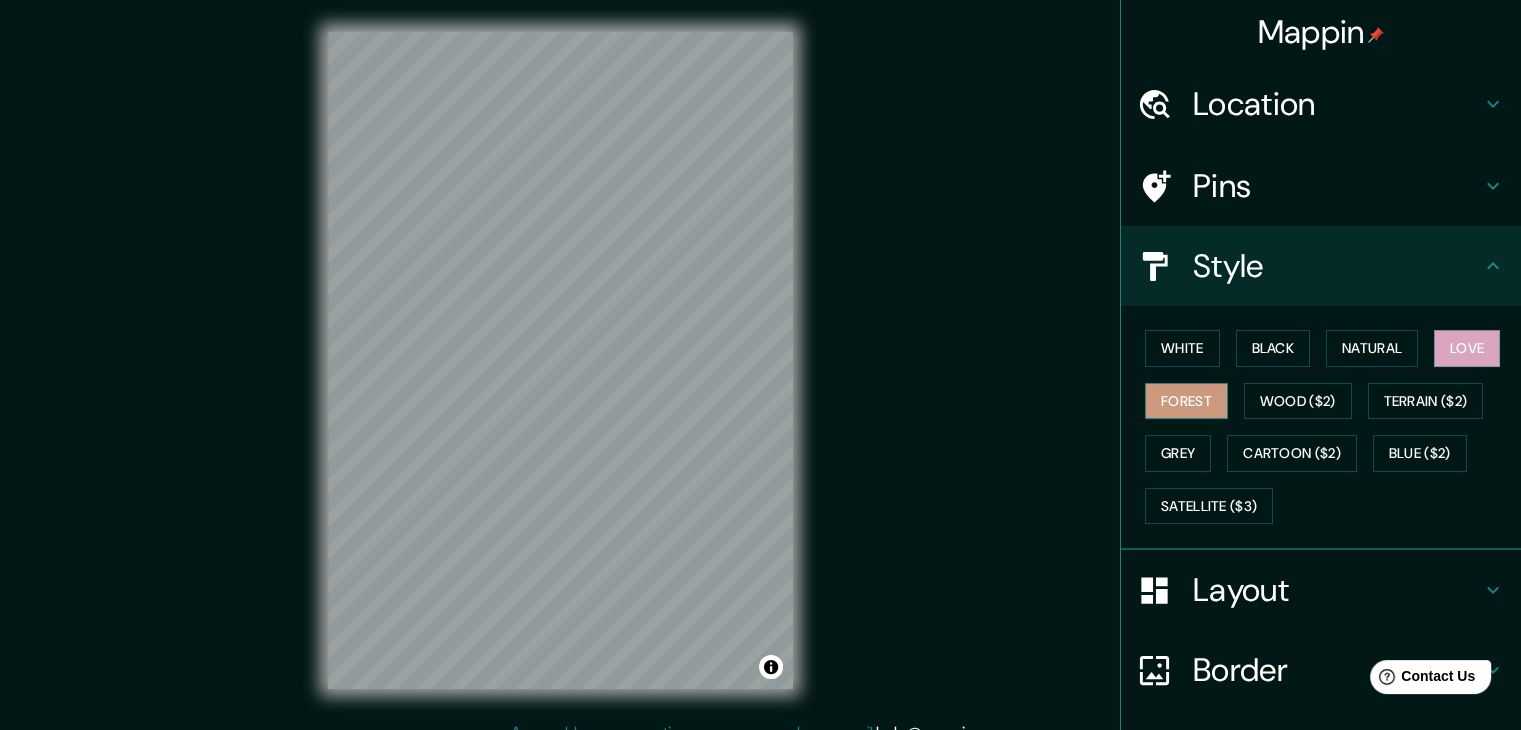 click on "Forest" at bounding box center (1186, 401) 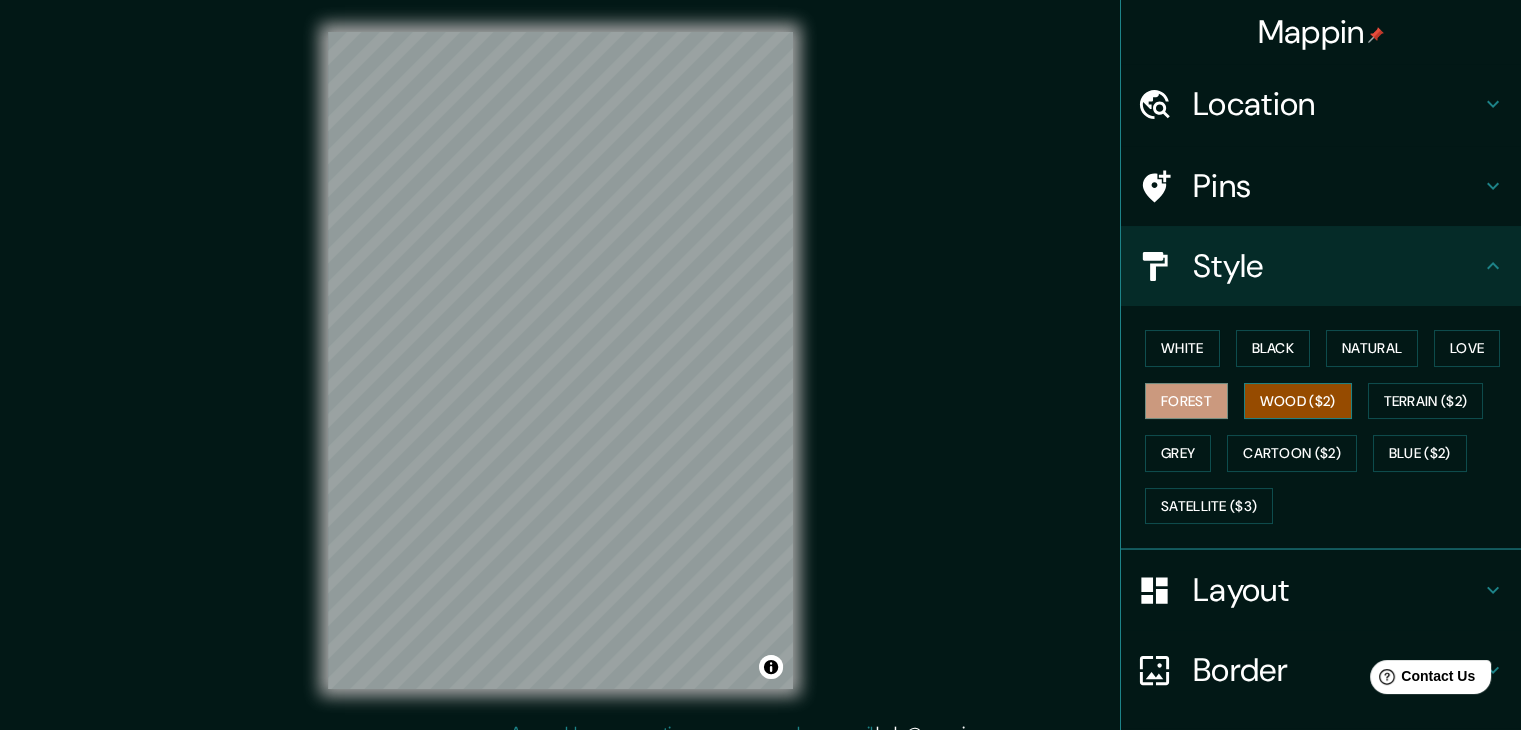 click on "Wood ($2)" at bounding box center (1298, 401) 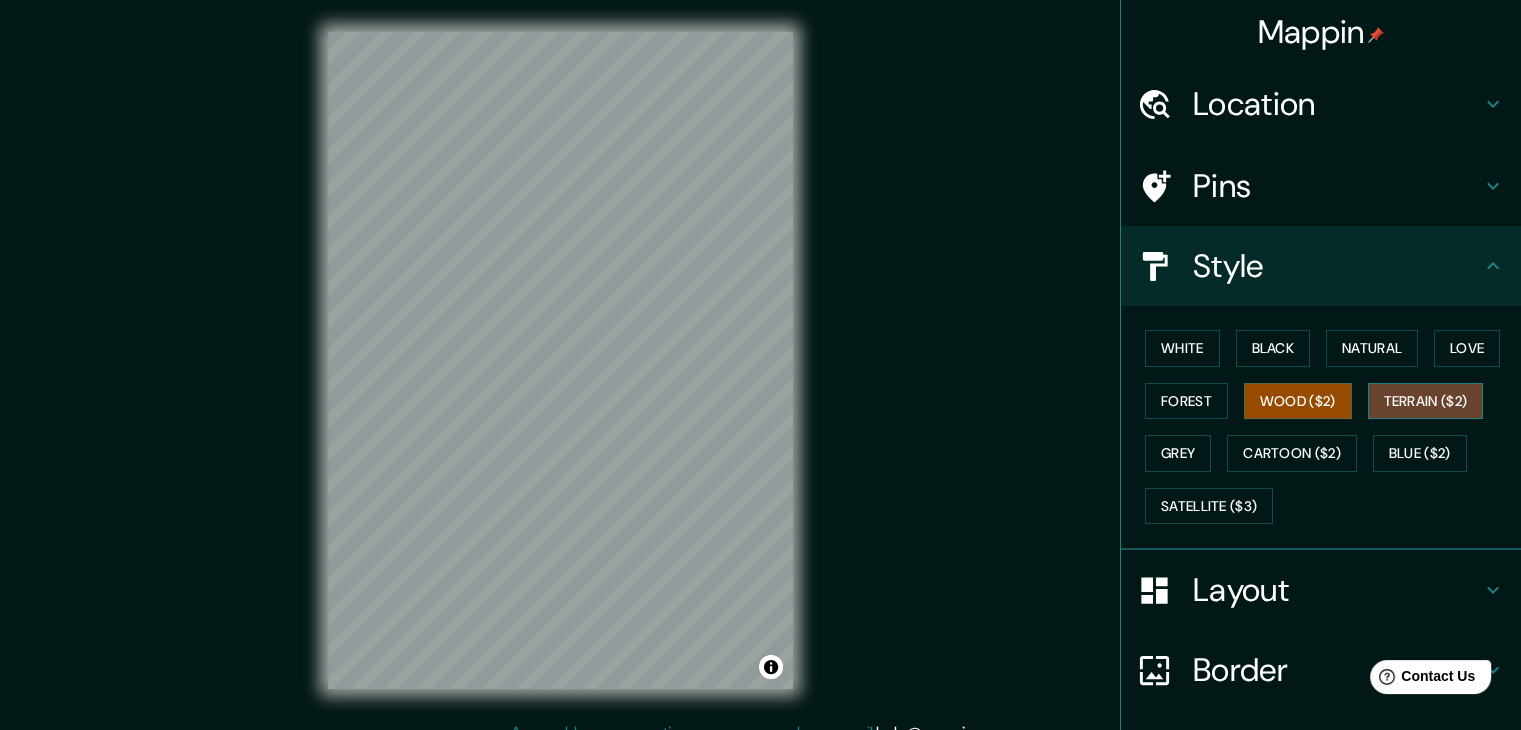 click on "Terrain ($2)" at bounding box center (1426, 401) 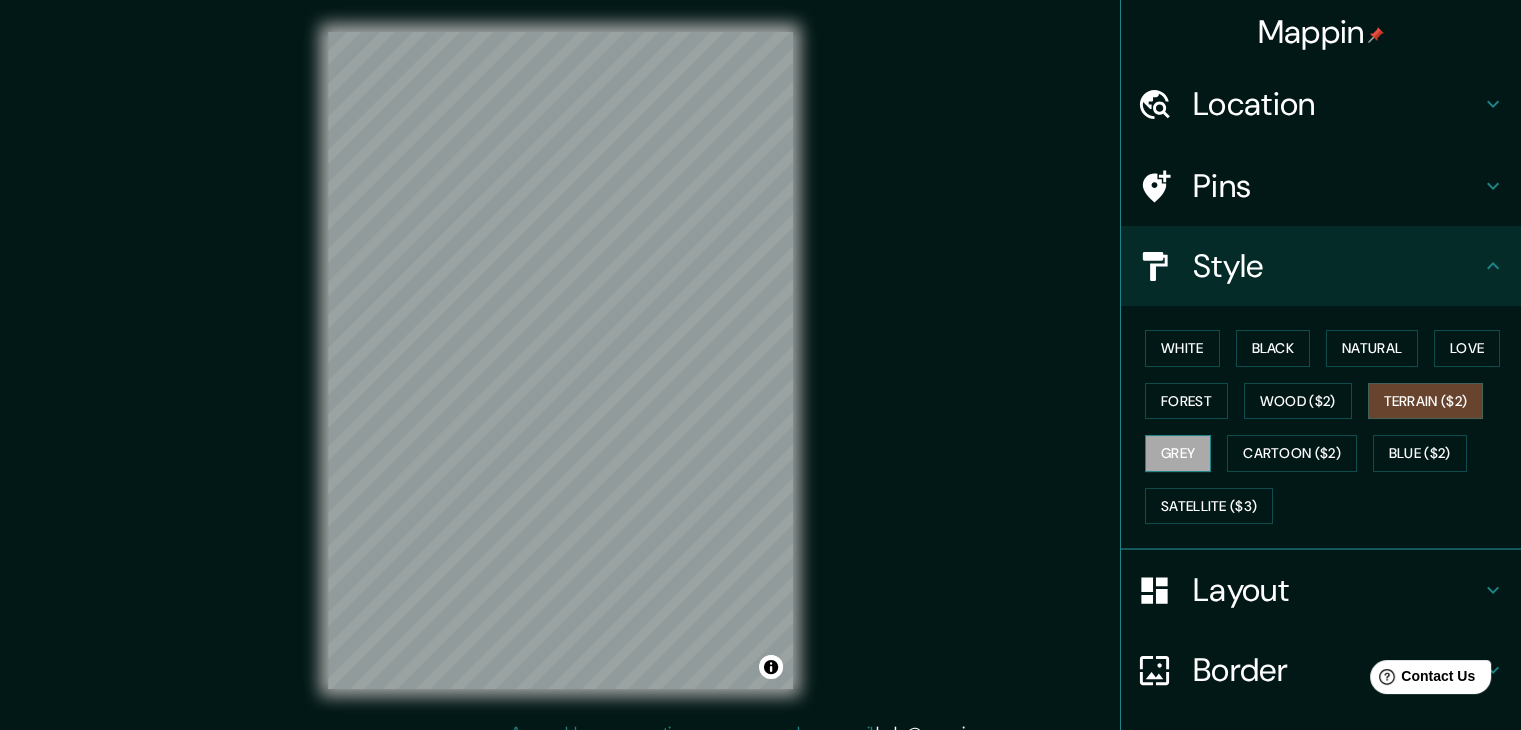 click on "Grey" at bounding box center (1178, 453) 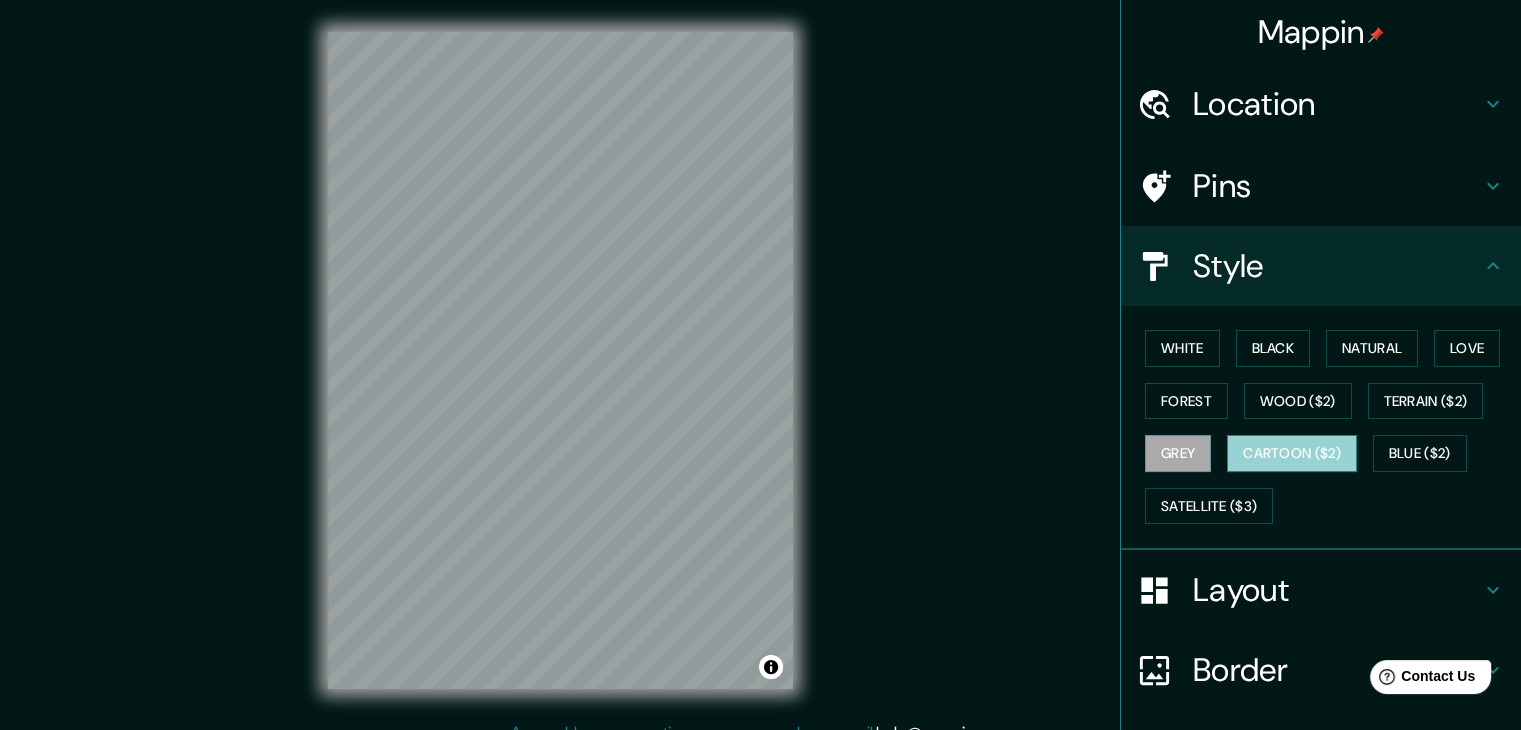 click on "Cartoon ($2)" at bounding box center (1292, 453) 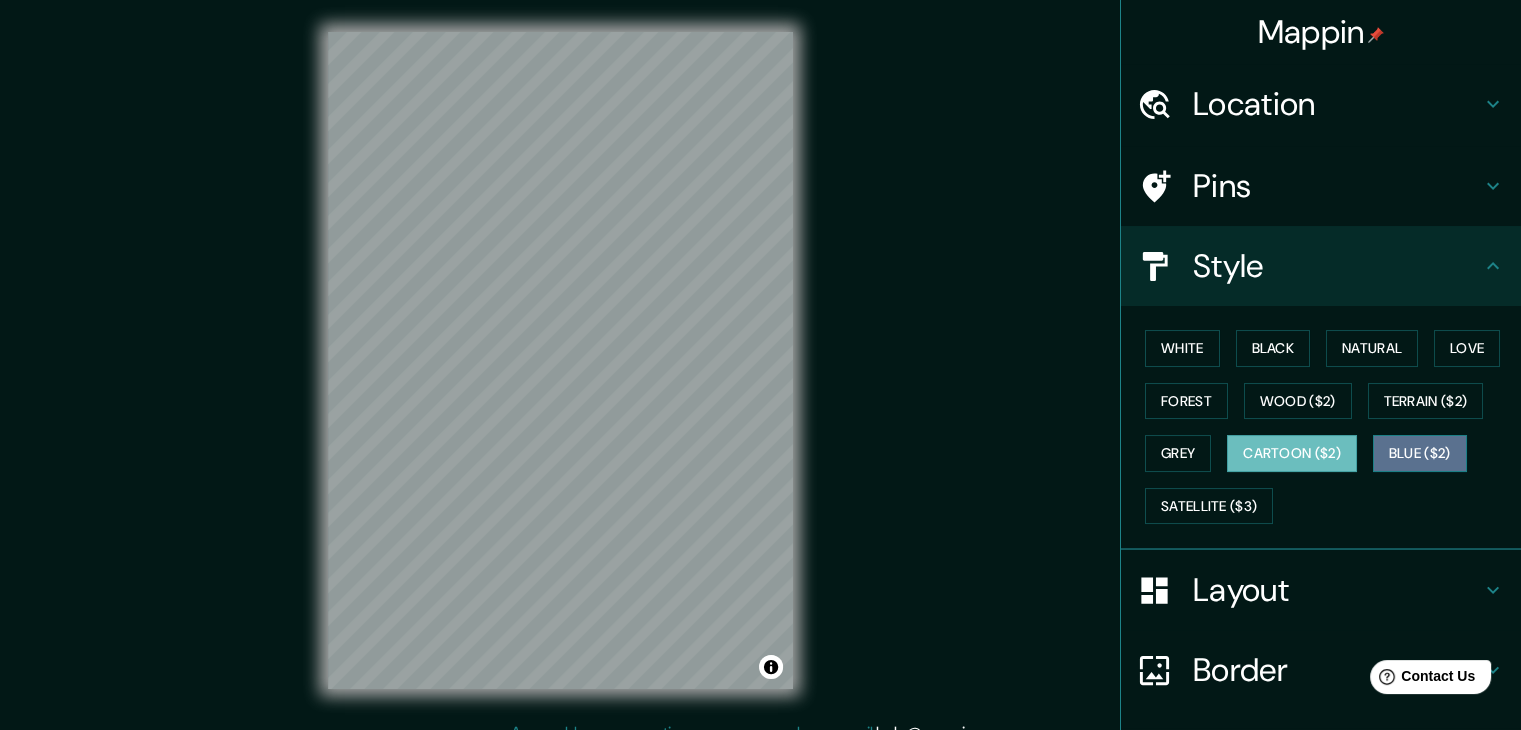 click on "Blue ($2)" at bounding box center [1420, 453] 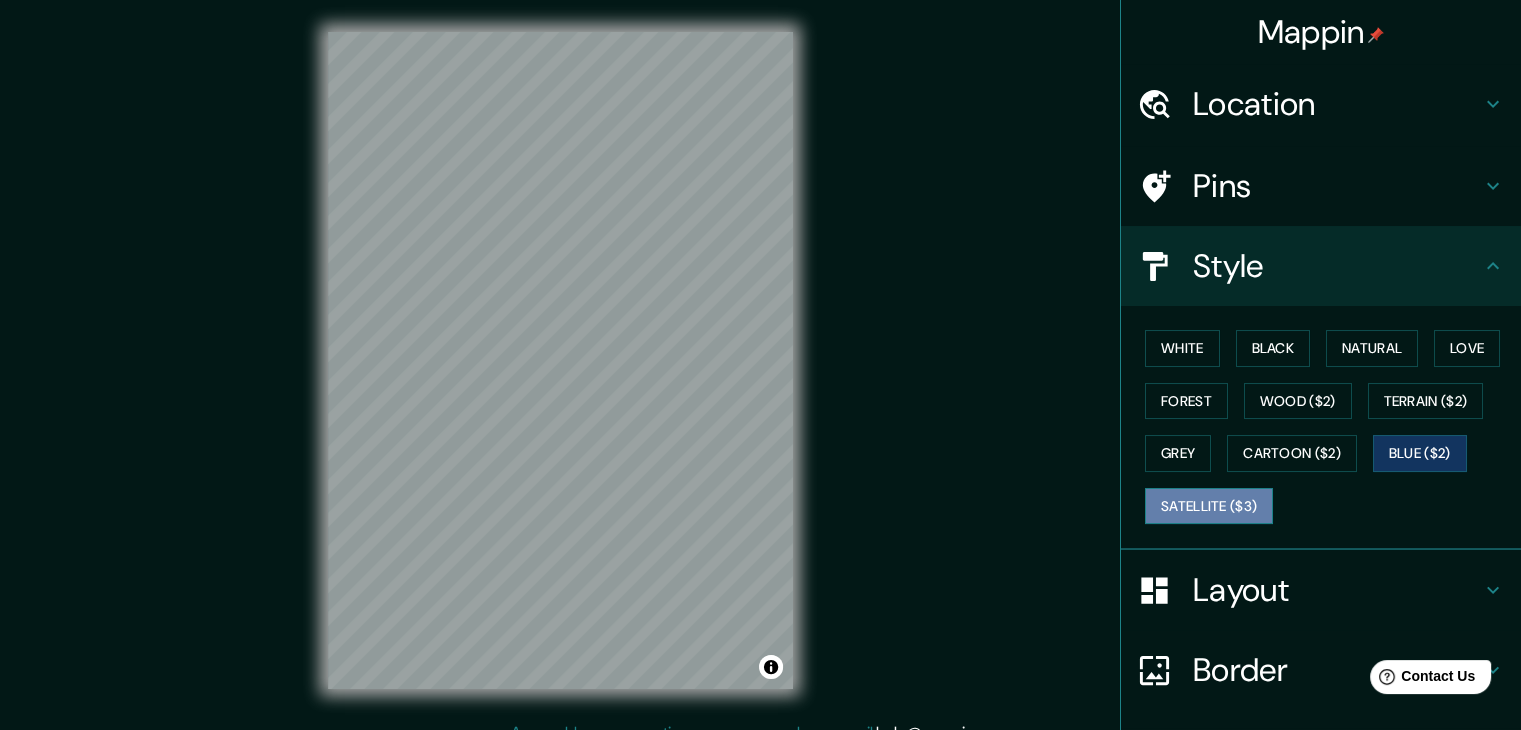 click on "Satellite ($3)" at bounding box center (1209, 506) 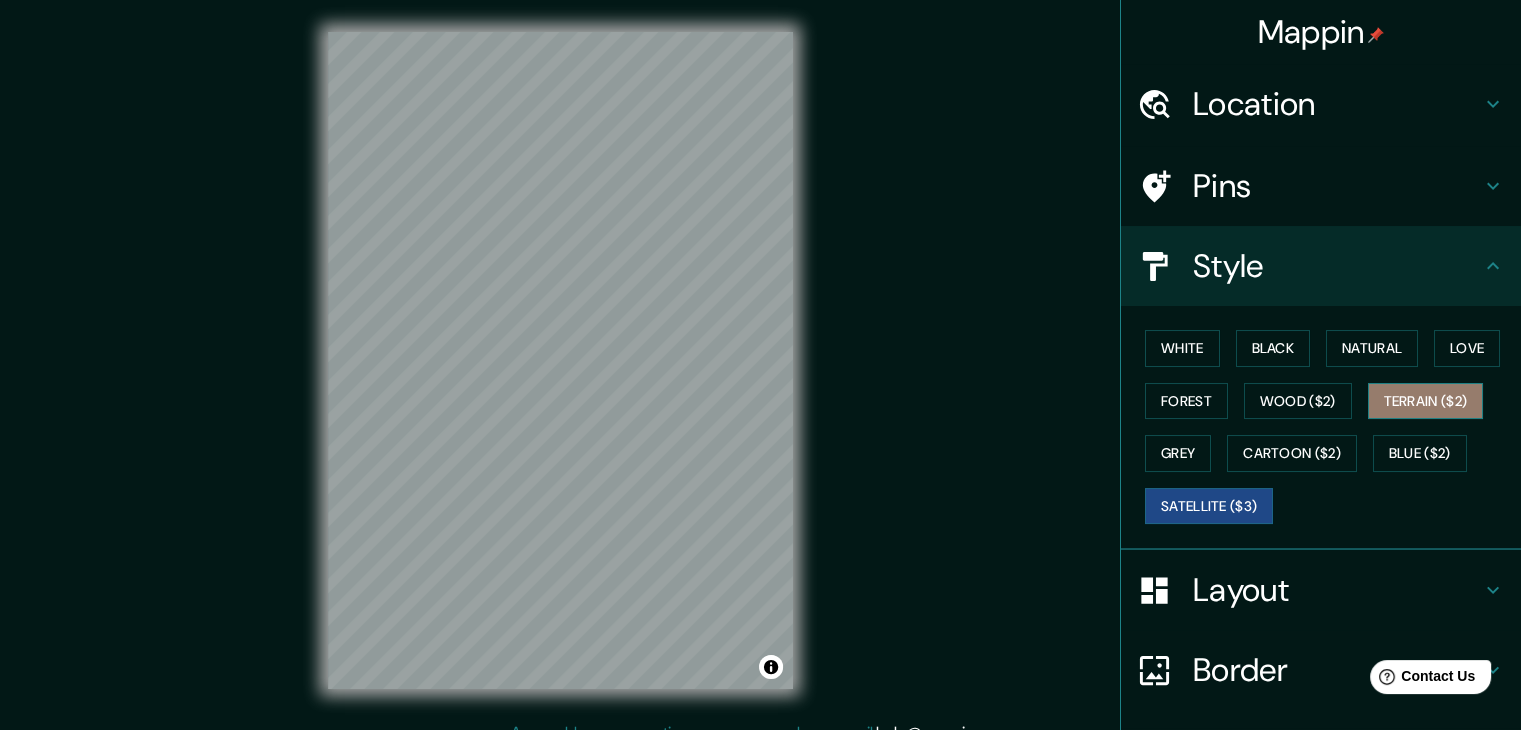 click on "Terrain ($2)" at bounding box center (1426, 401) 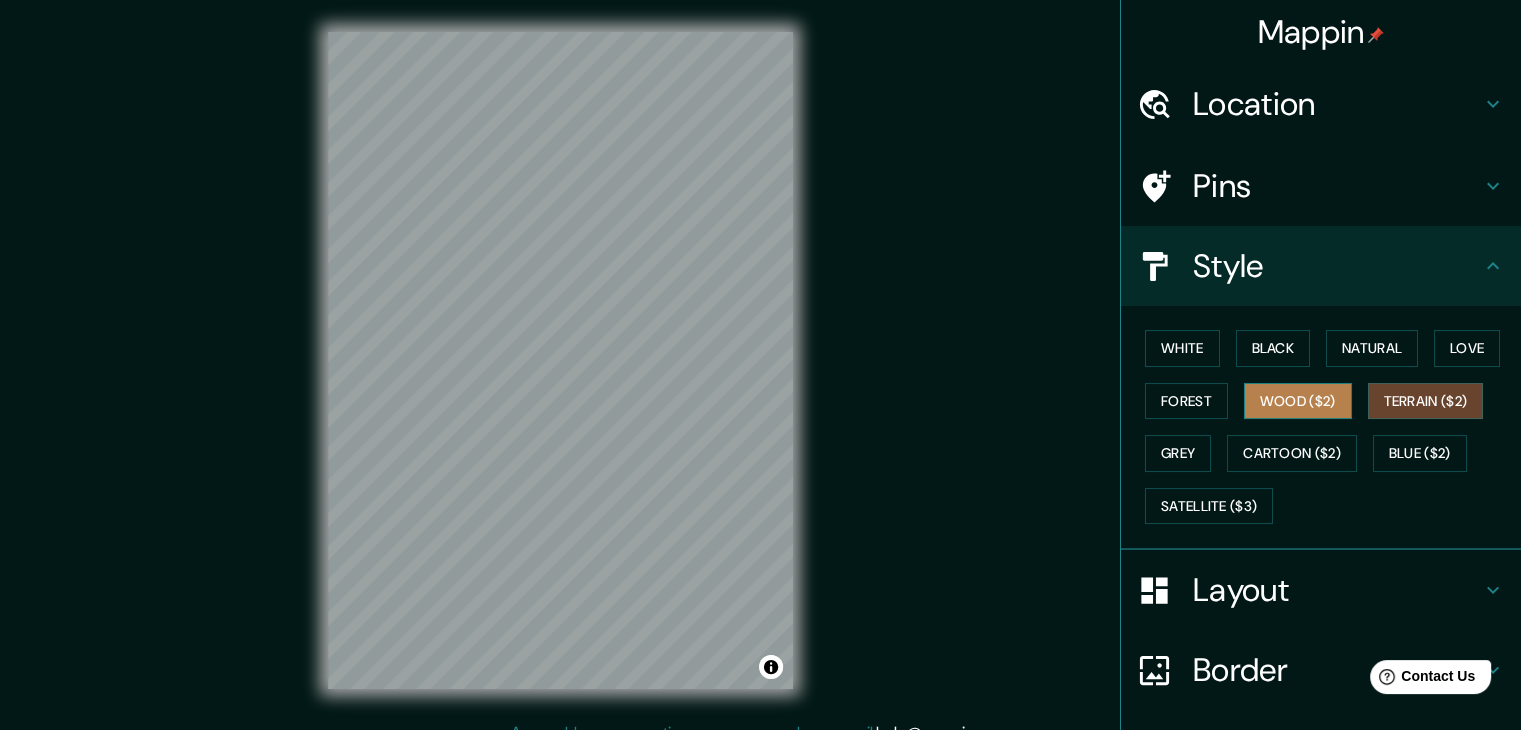 click on "Wood ($2)" at bounding box center (1298, 401) 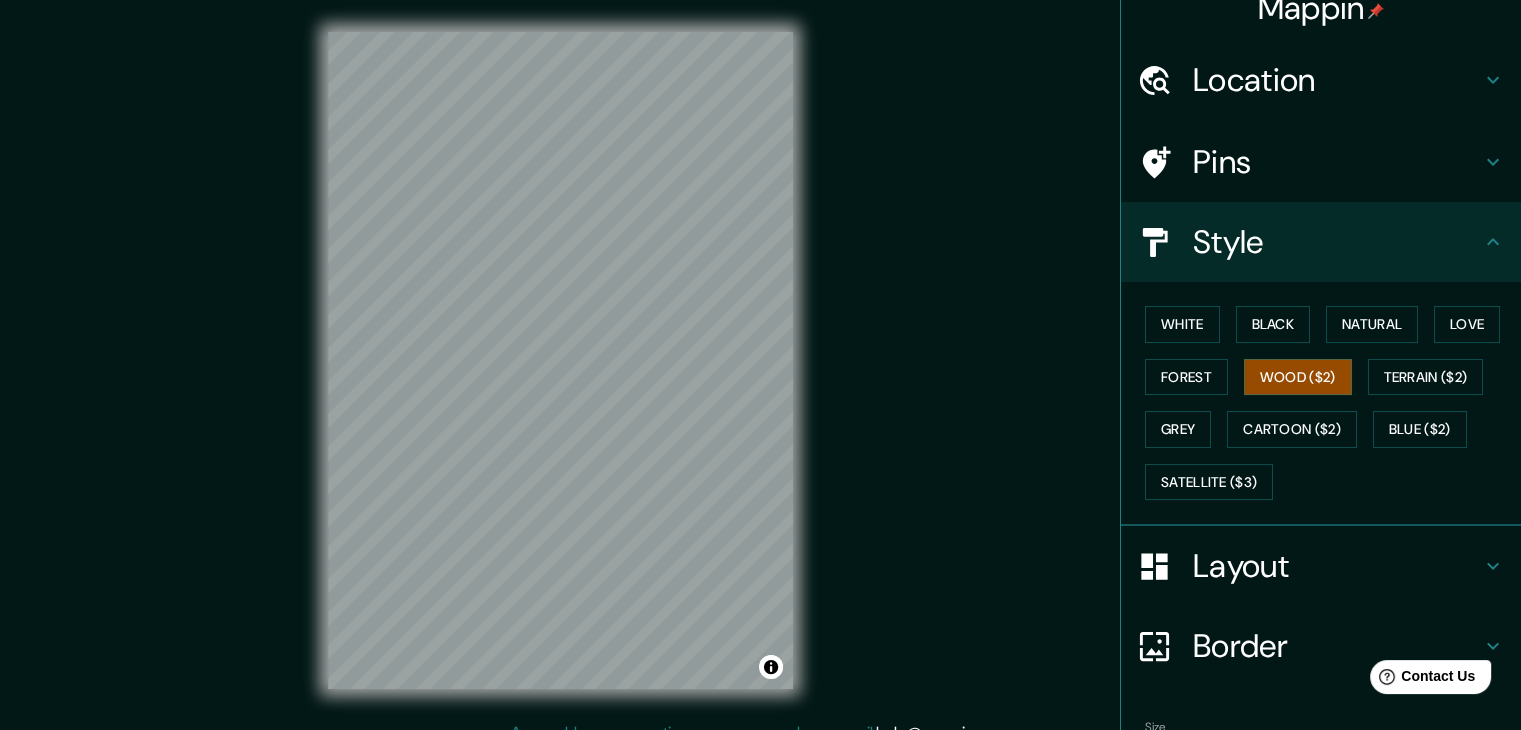 scroll, scrollTop: 0, scrollLeft: 0, axis: both 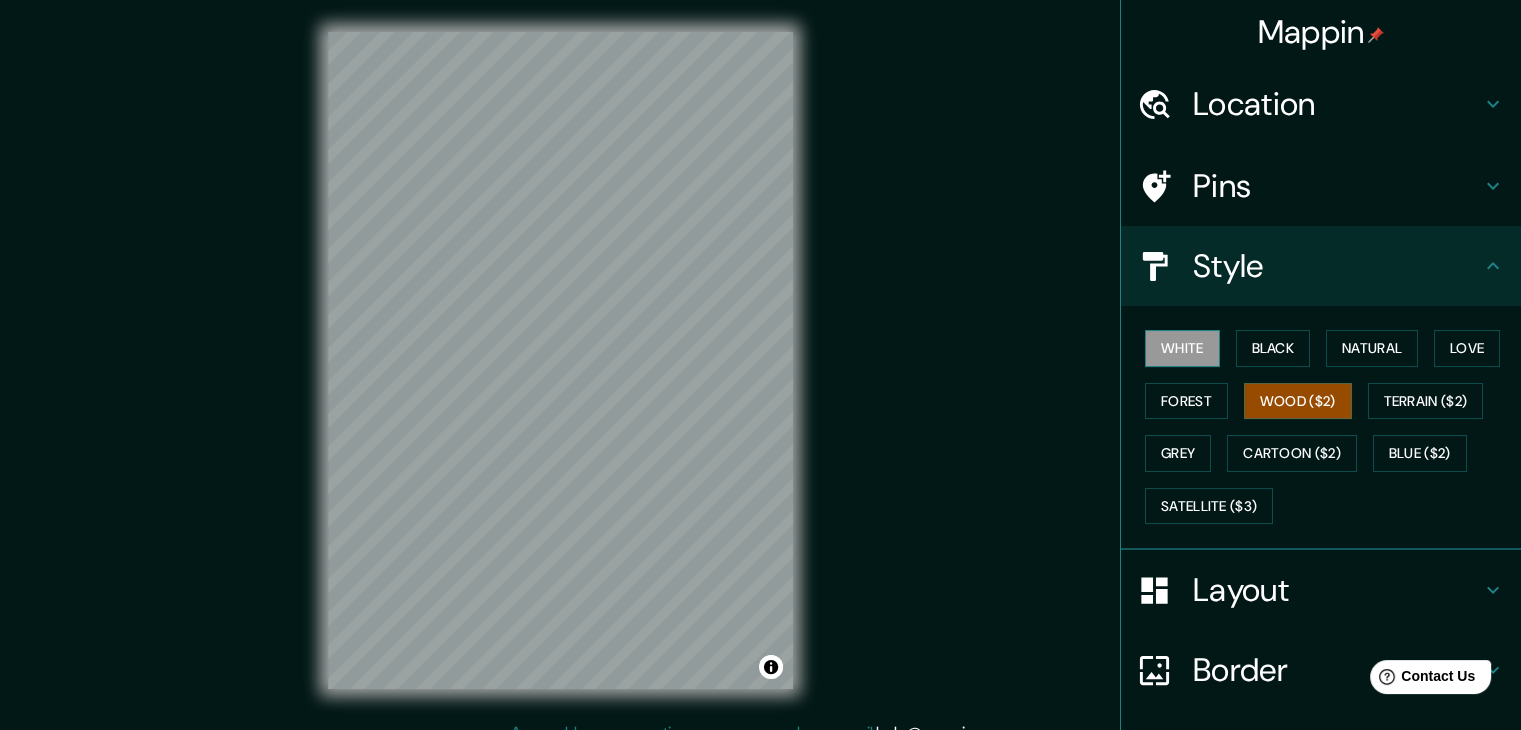 click on "White" at bounding box center [1182, 348] 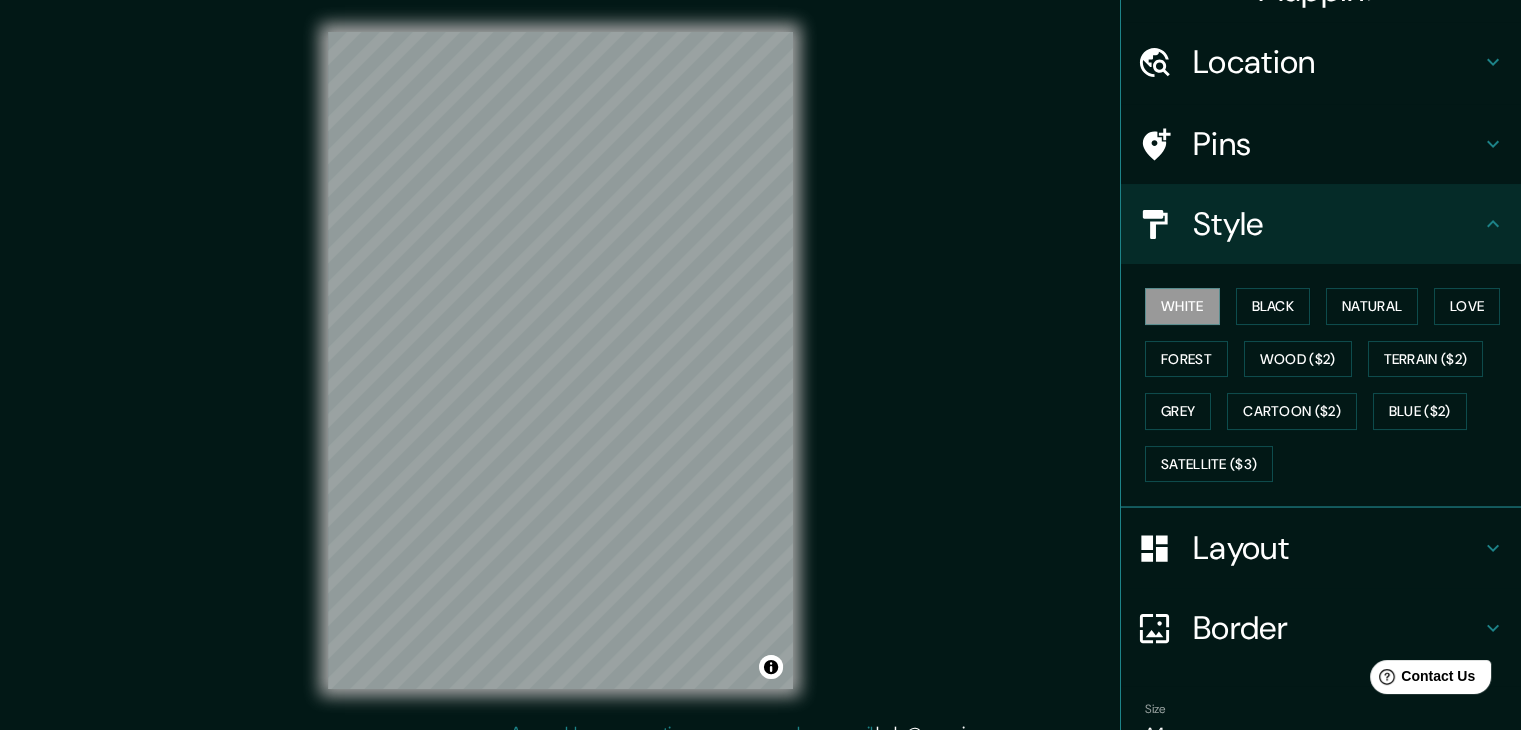 scroll, scrollTop: 144, scrollLeft: 0, axis: vertical 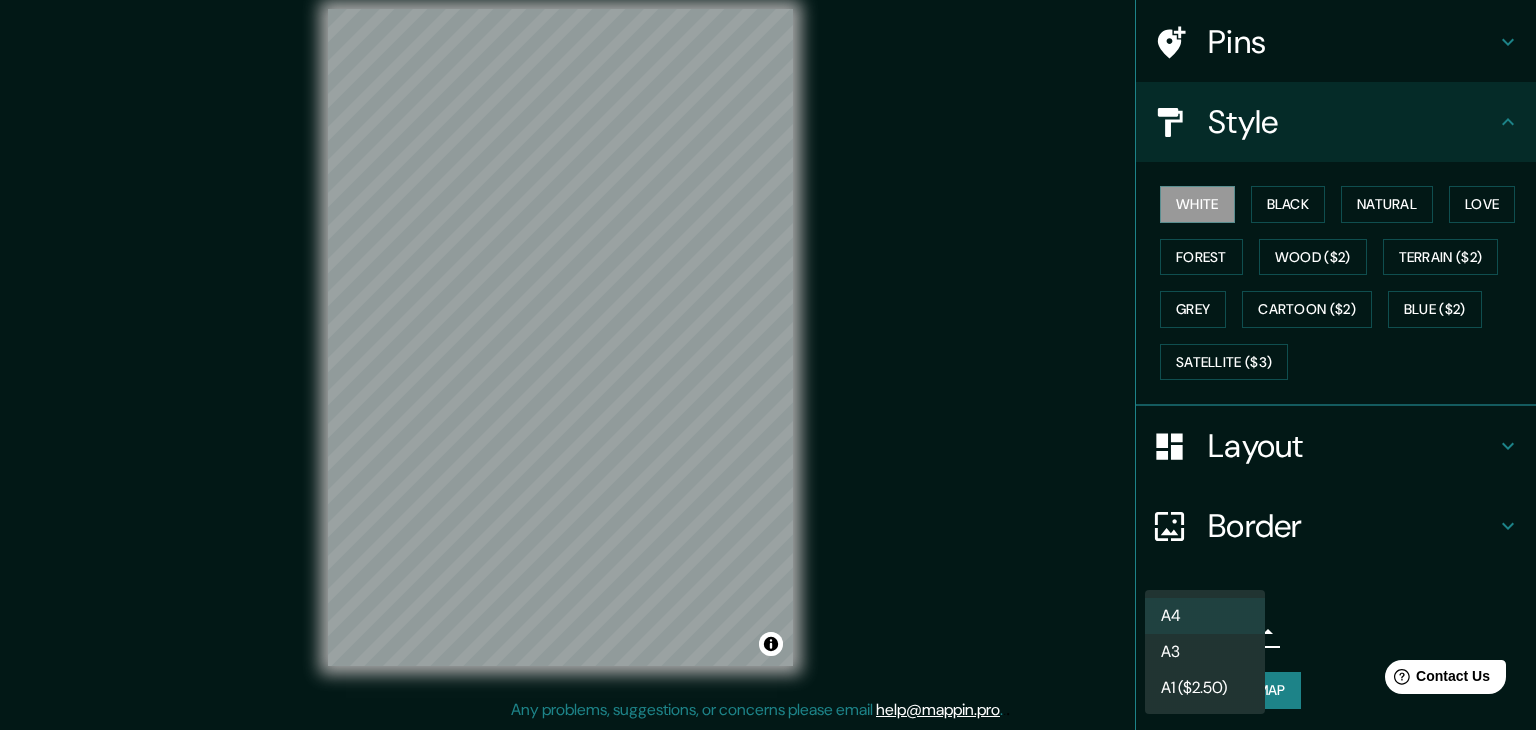 click on "Mappin Location Playa del Carmen, Quintana Roo, México Playa del Carmen  Quintana Roo, México Playa Del Carmen  77508 Cancún, Quintana Roo, México Calle Playa Del Carmen  77724 Playa del Carmen, Quintana Roo, México Calle Playa Del Carmen  77725 Playa del Carmen, Quintana Roo, México Calle Playa Del Carmen  77940 Bacalar, Quintana Roo, México Pins Style White Black Natural Love Forest Wood ($2) Terrain ($2) Grey Cartoon ($2) Blue ($2) Satellite ($3) Layout Border Choose a border.  Hint : you can make layers of the frame opaque to create some cool effects. None Simple Transparent Fancy Size A4 single Create your map © Mapbox   © OpenStreetMap   Improve this map Any problems, suggestions, or concerns please email    help@mappin.pro . . . A4 A3 A1 ($2.50)" at bounding box center (768, 342) 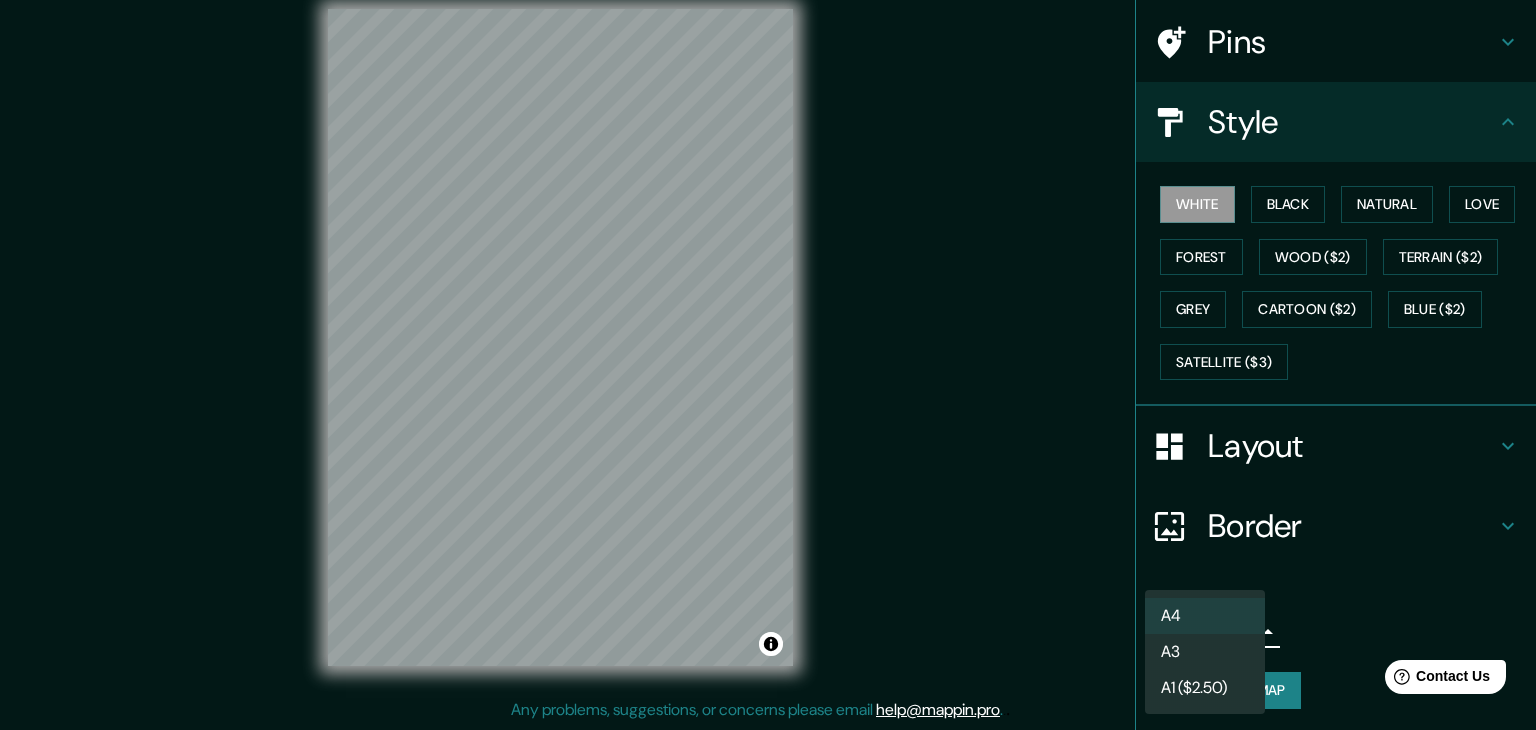 click at bounding box center (768, 365) 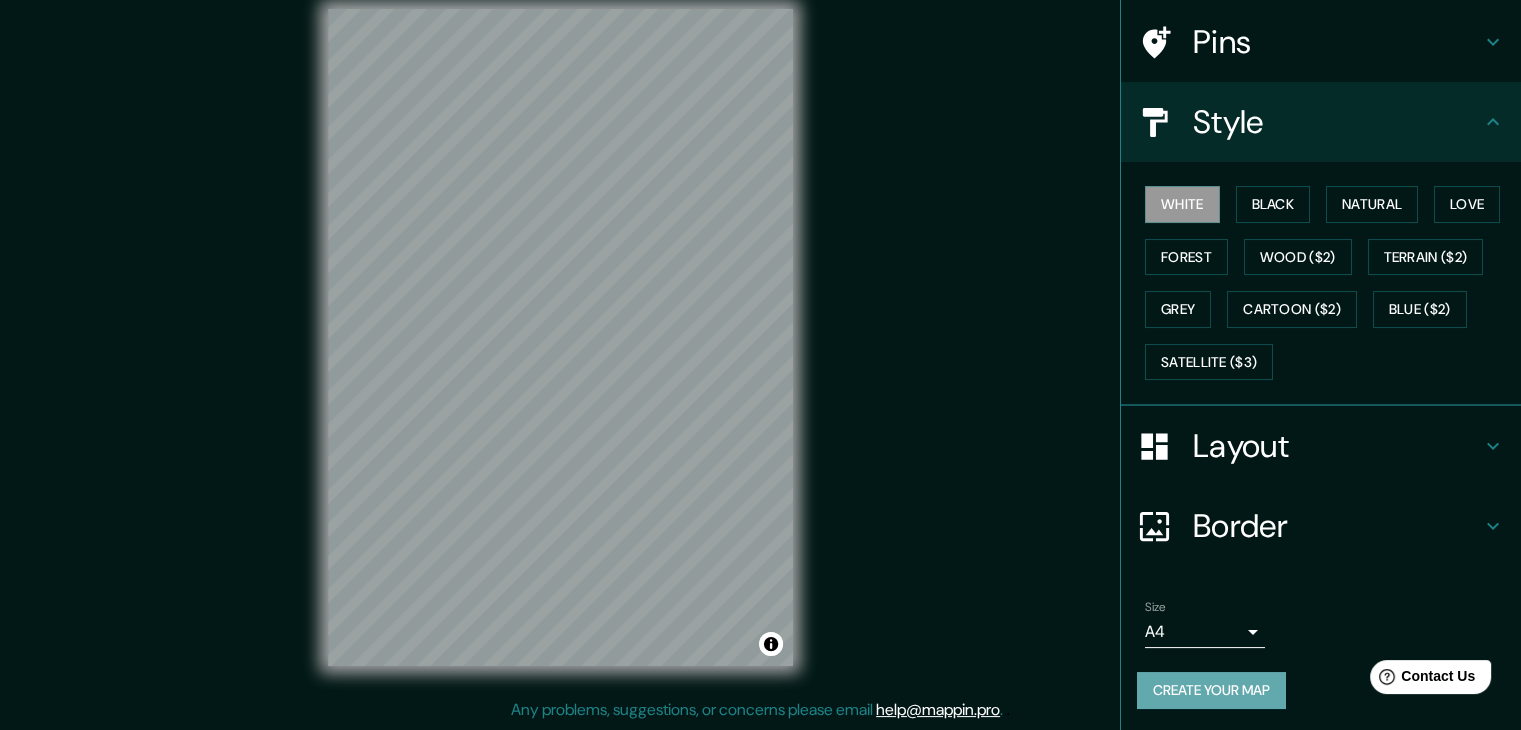 click on "Create your map" at bounding box center [1211, 690] 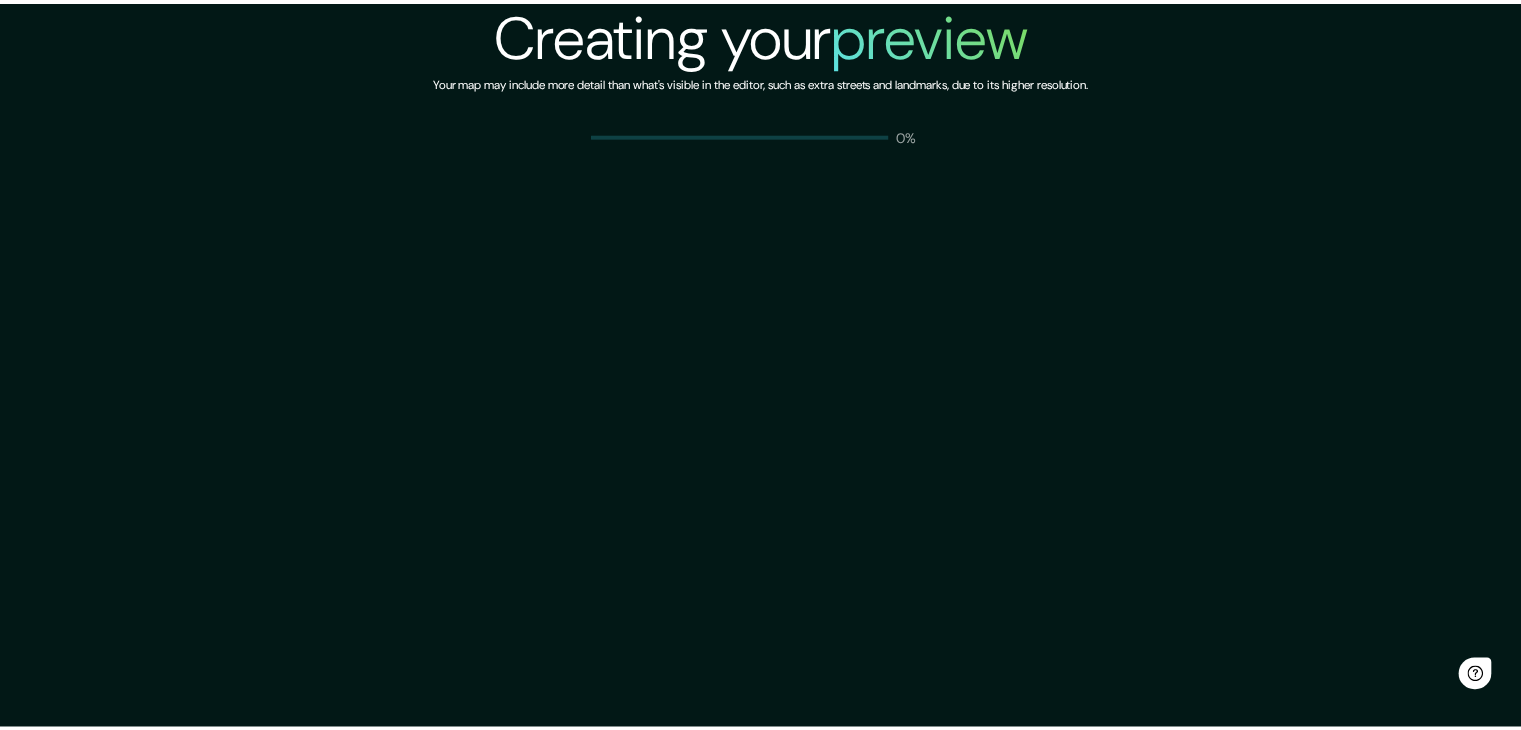 scroll, scrollTop: 0, scrollLeft: 0, axis: both 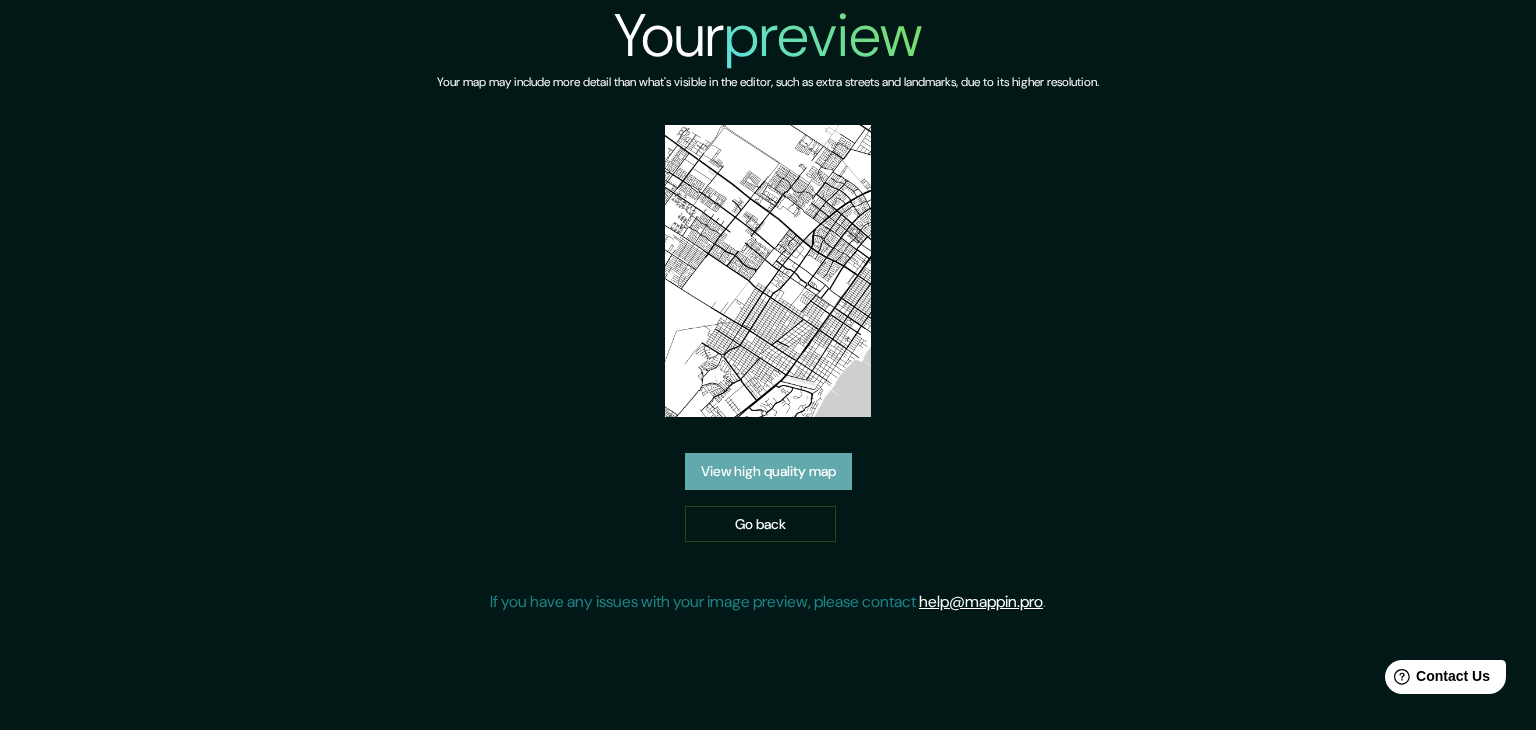 click on "View high quality map" at bounding box center [768, 471] 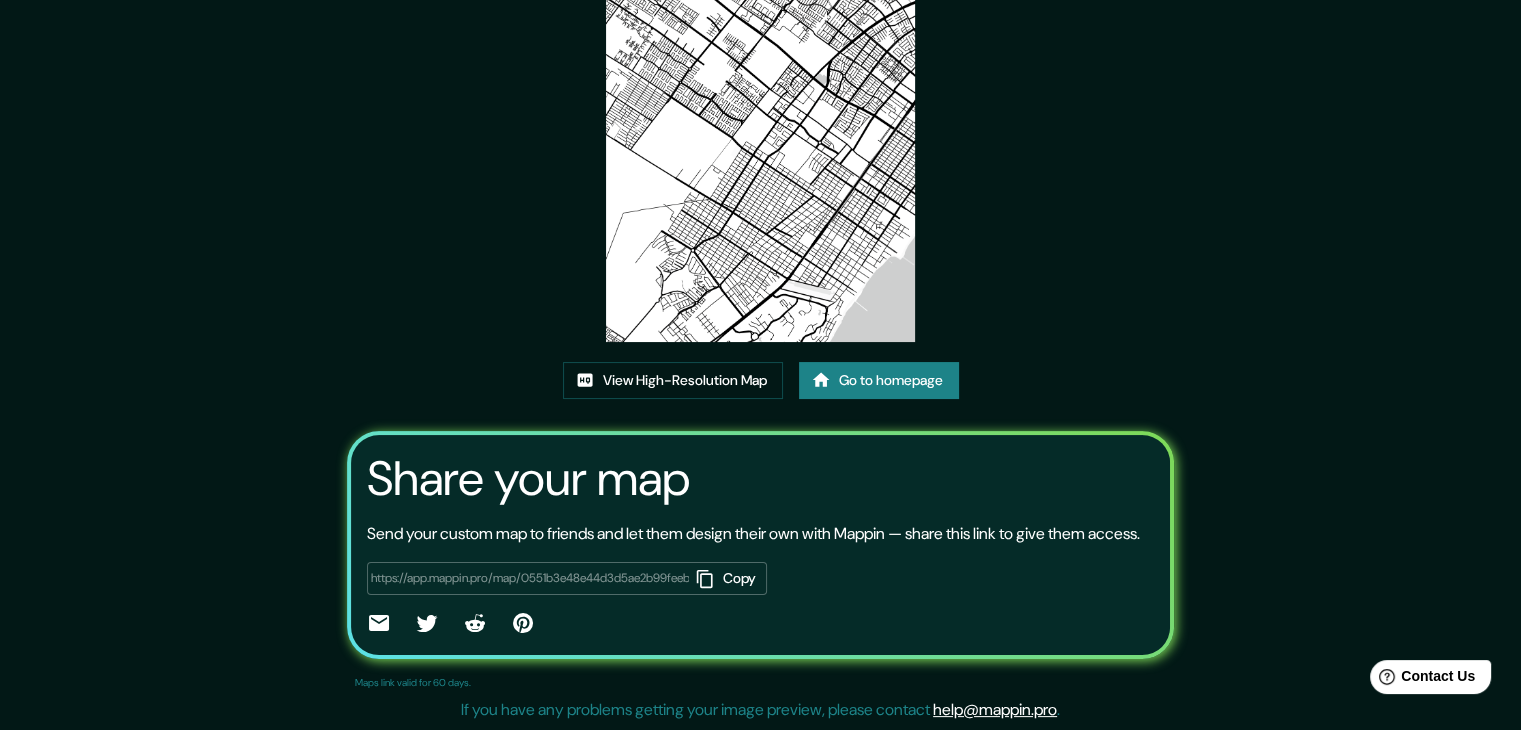 scroll, scrollTop: 208, scrollLeft: 0, axis: vertical 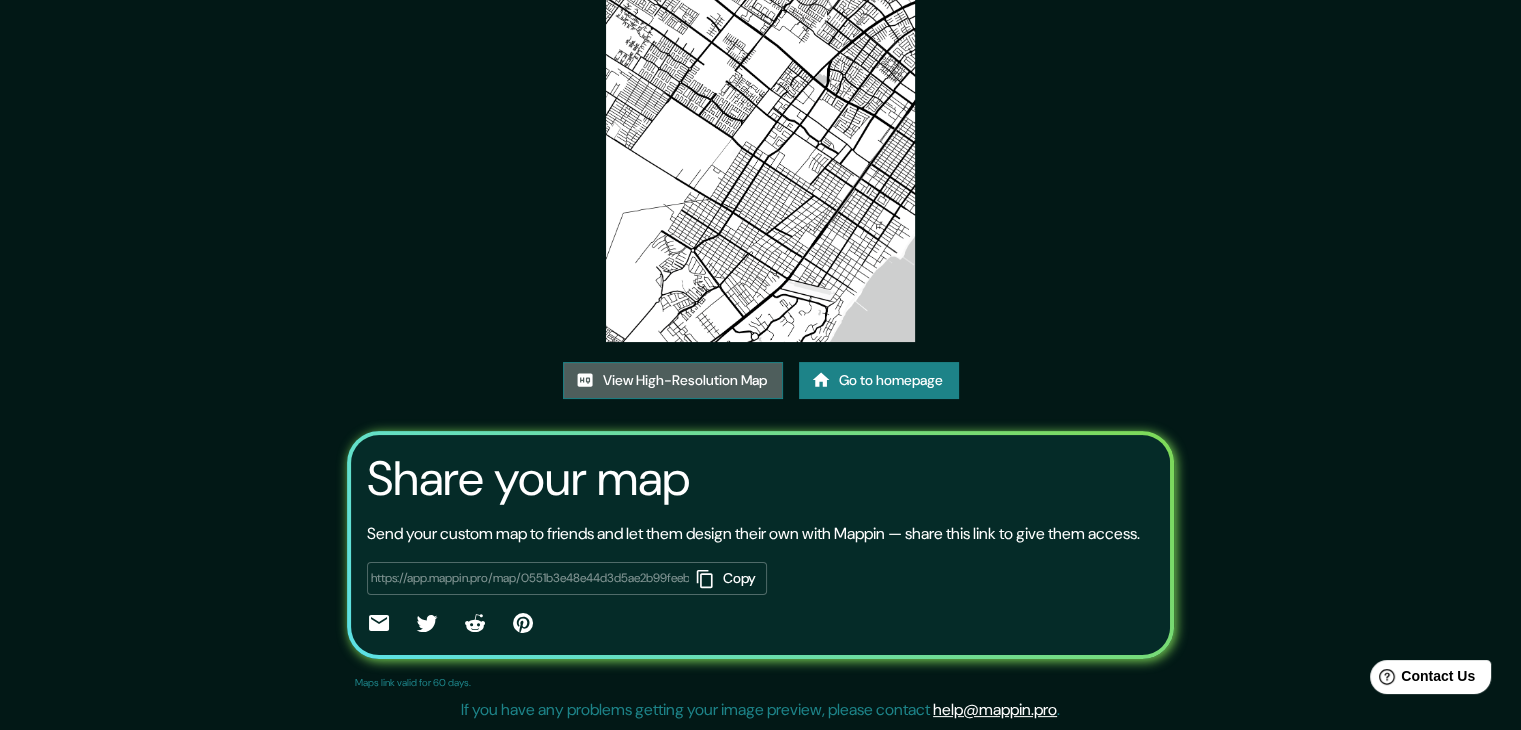 click on "View High-Resolution Map" at bounding box center [673, 380] 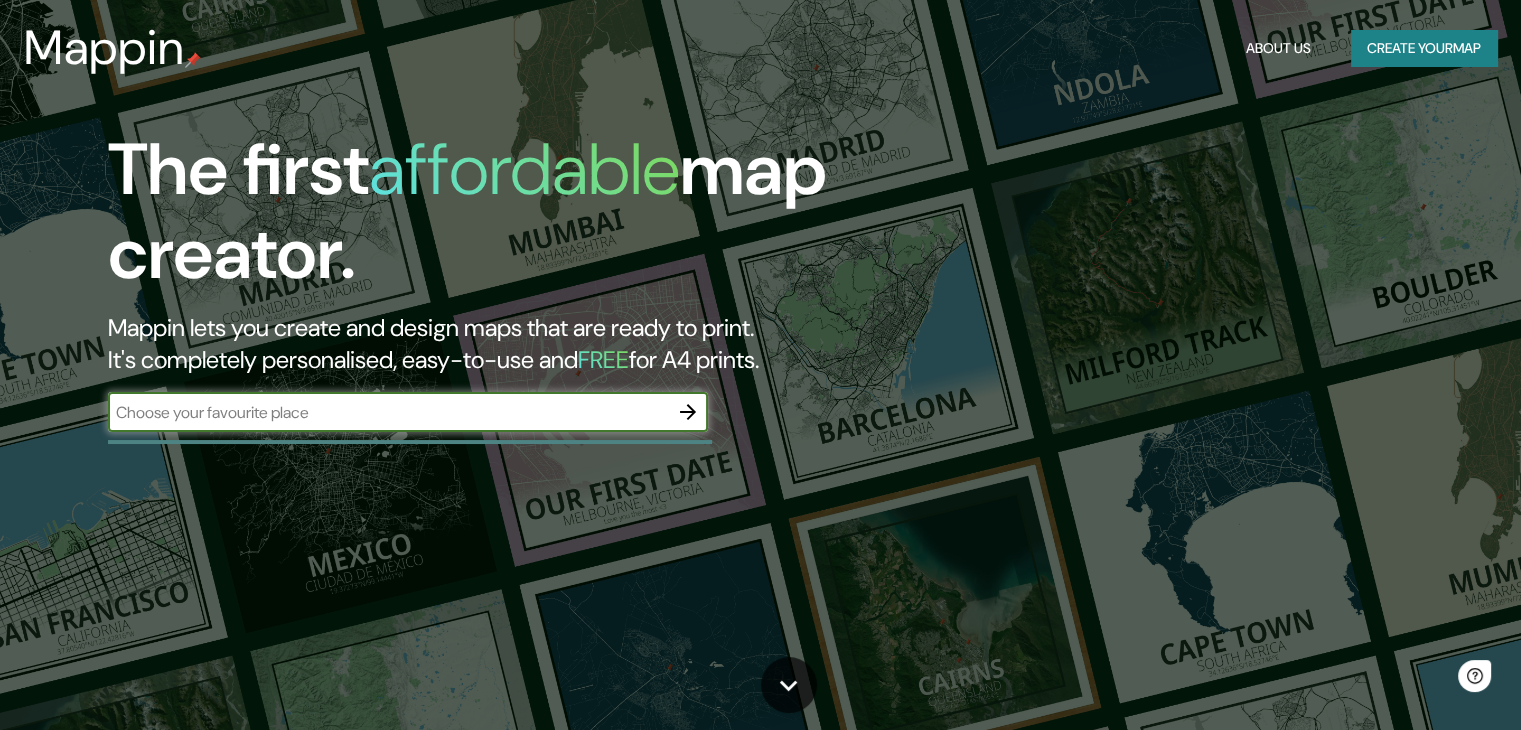 scroll, scrollTop: 0, scrollLeft: 0, axis: both 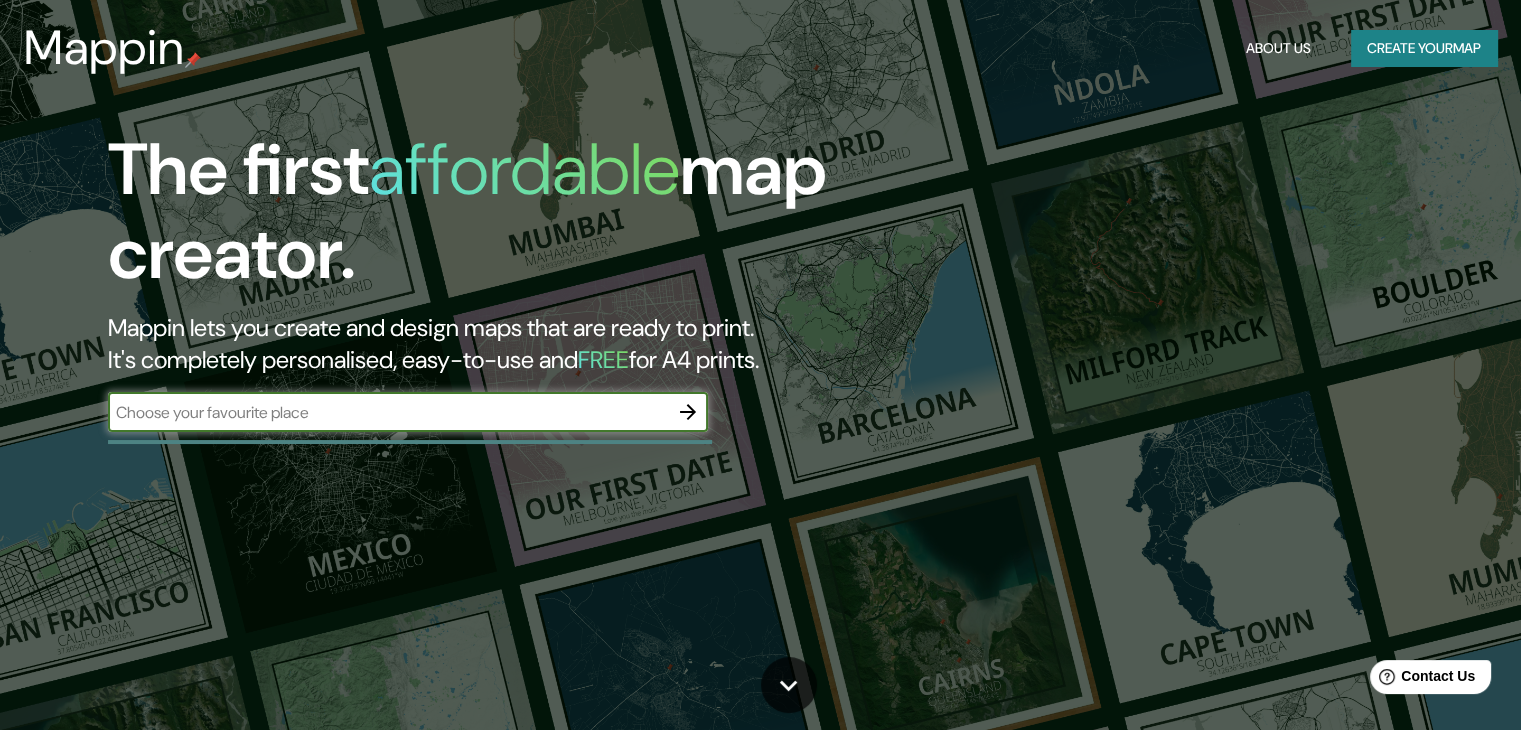 click on "Create your   map" at bounding box center (1424, 48) 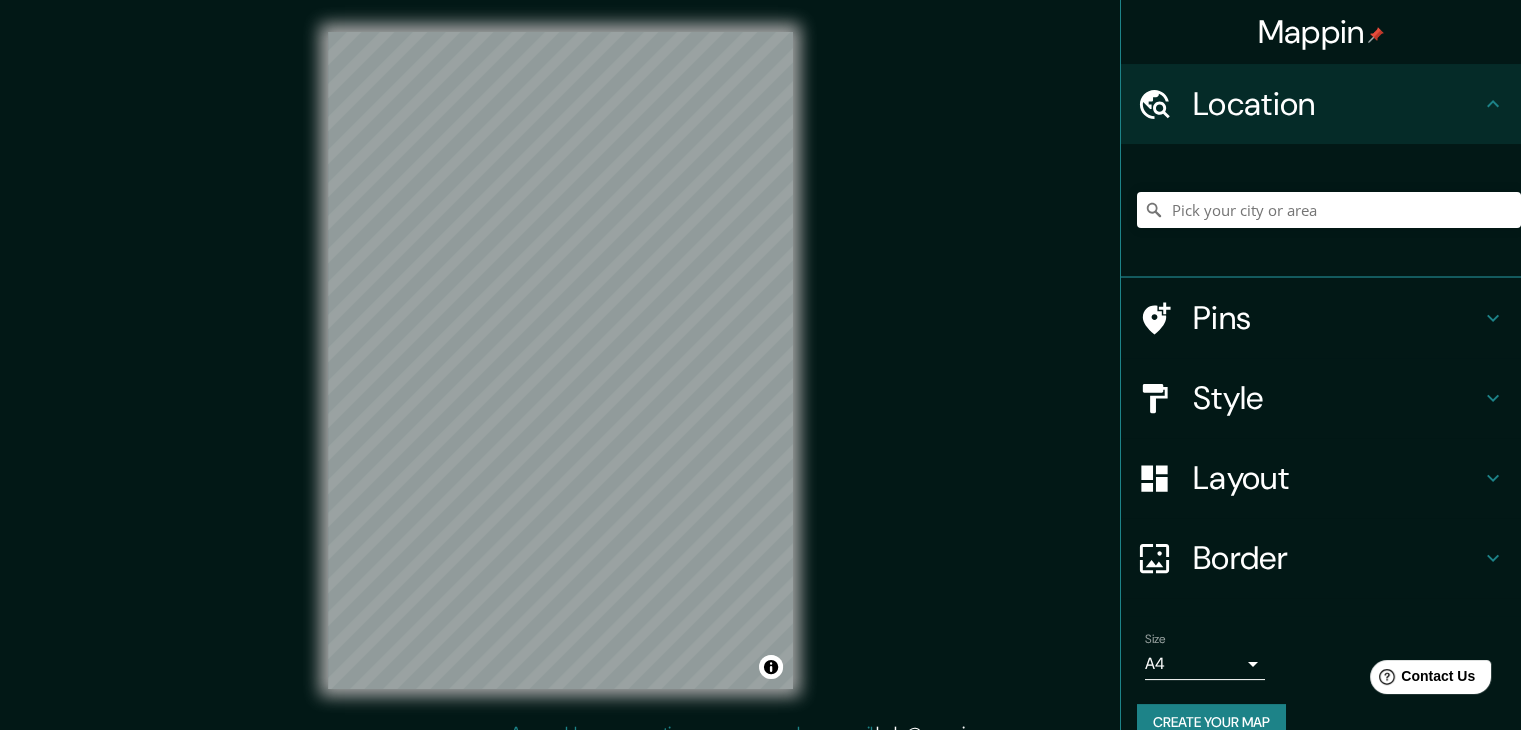 click at bounding box center (1329, 210) 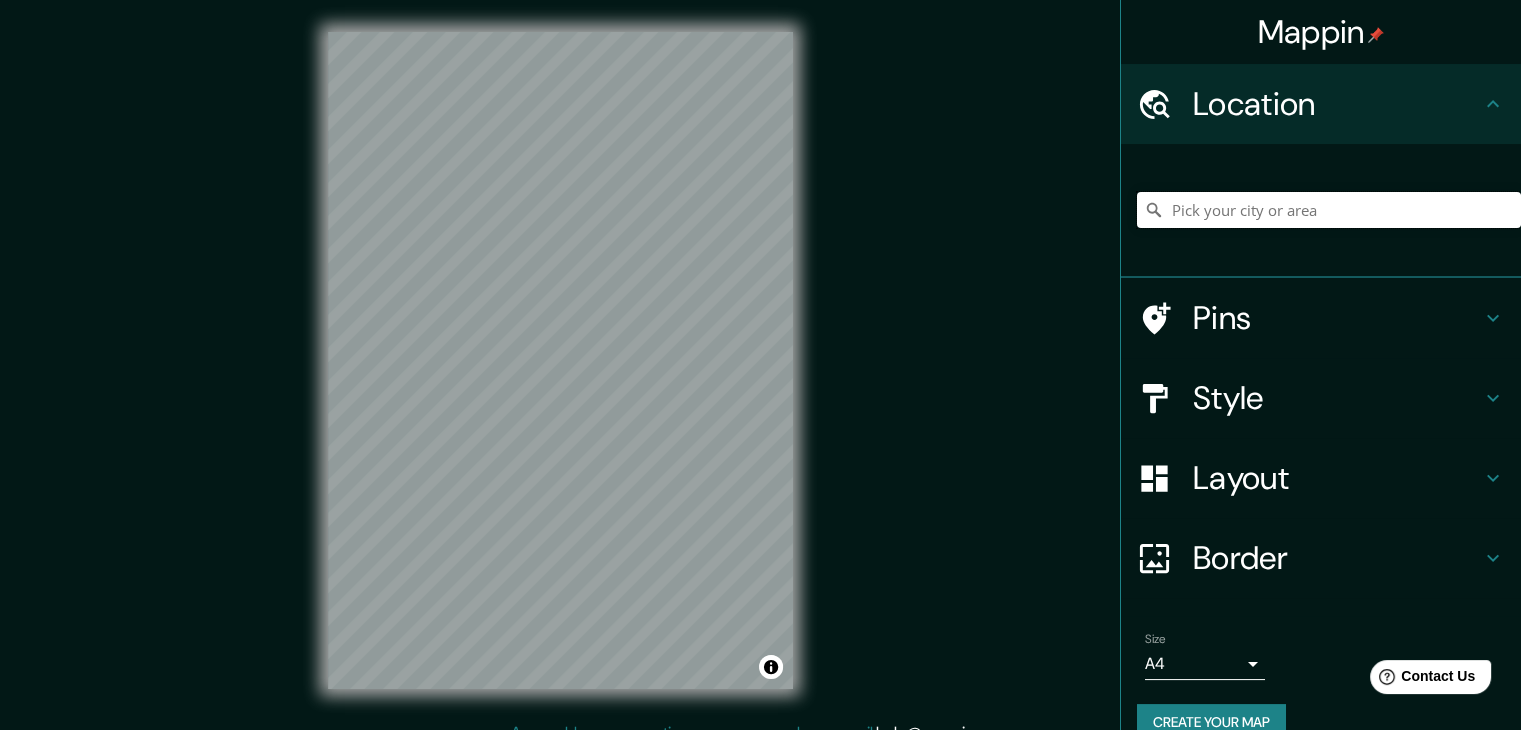 click at bounding box center [1329, 210] 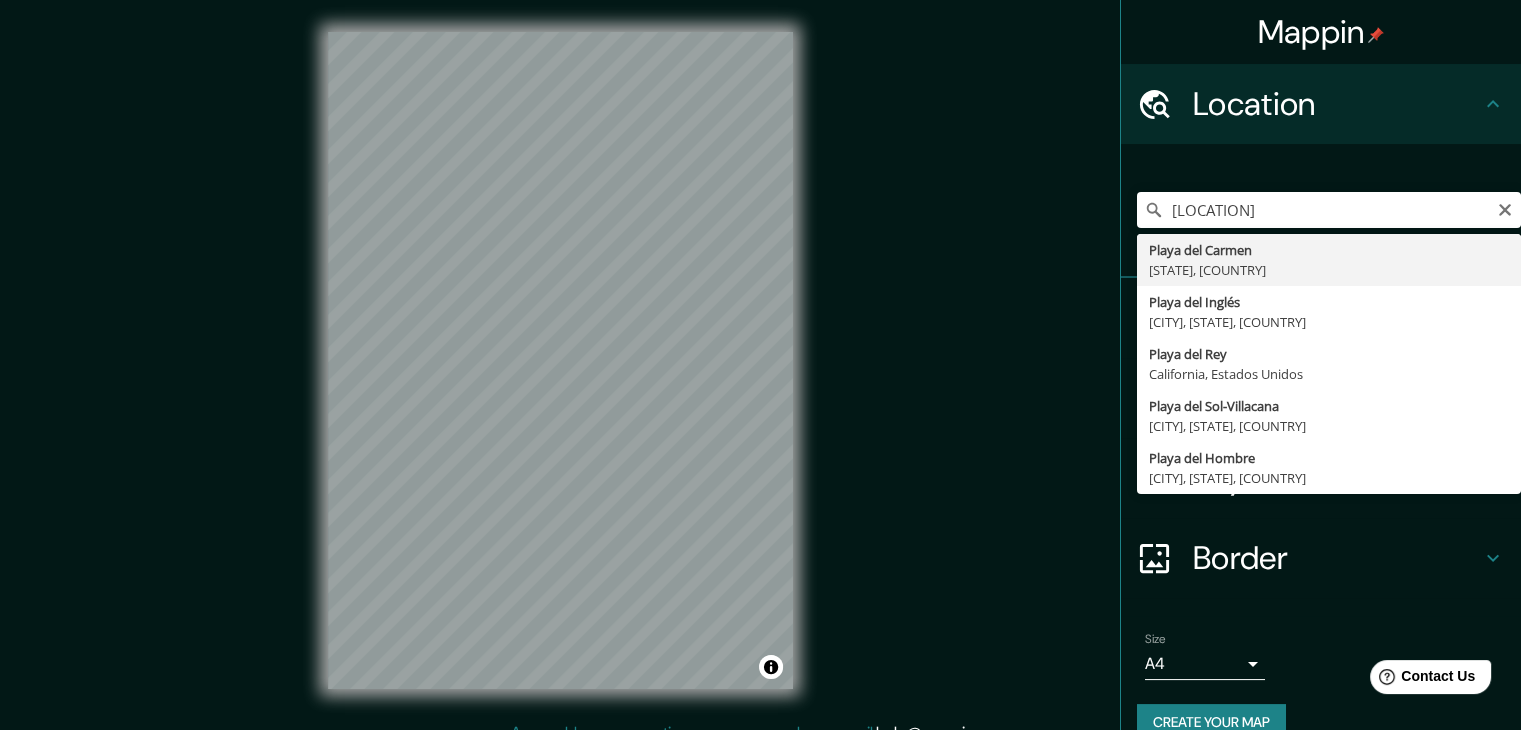 type on "[CITY], [STATE], [COUNTRY]" 